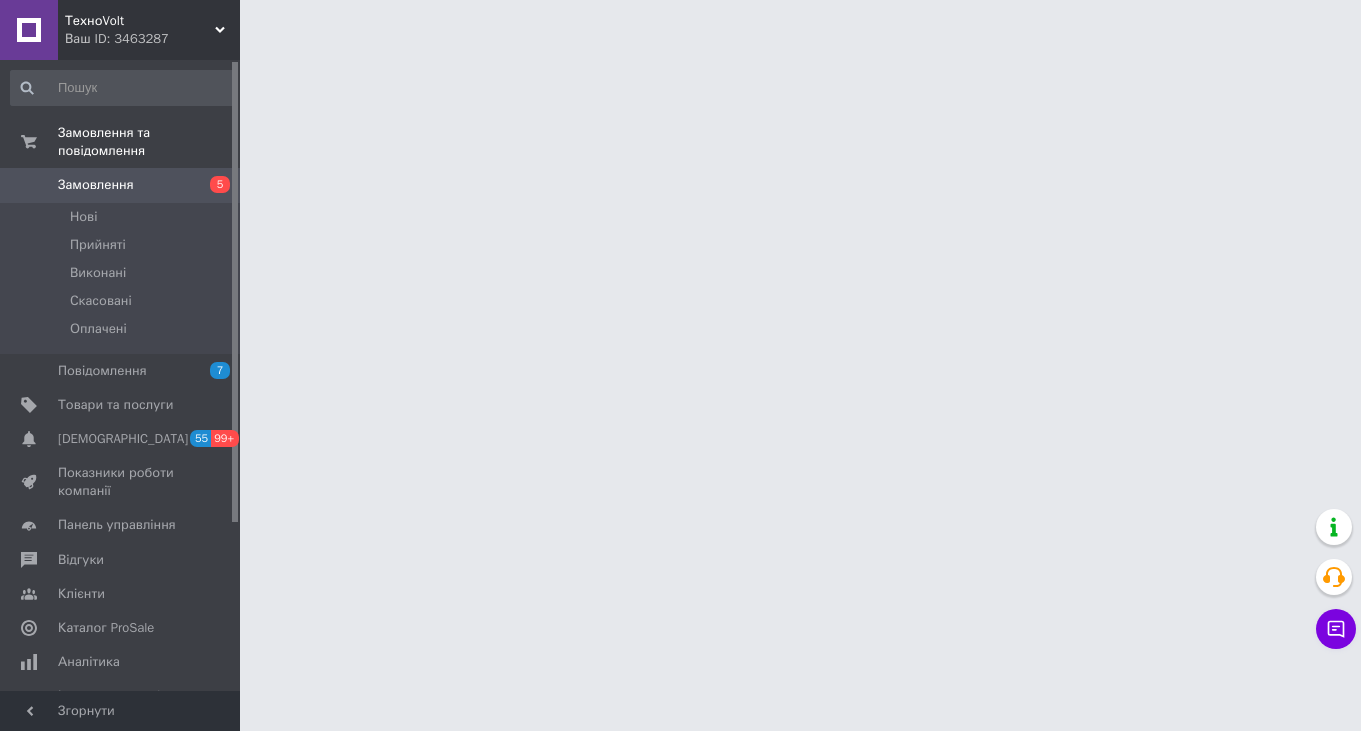 scroll, scrollTop: 0, scrollLeft: 0, axis: both 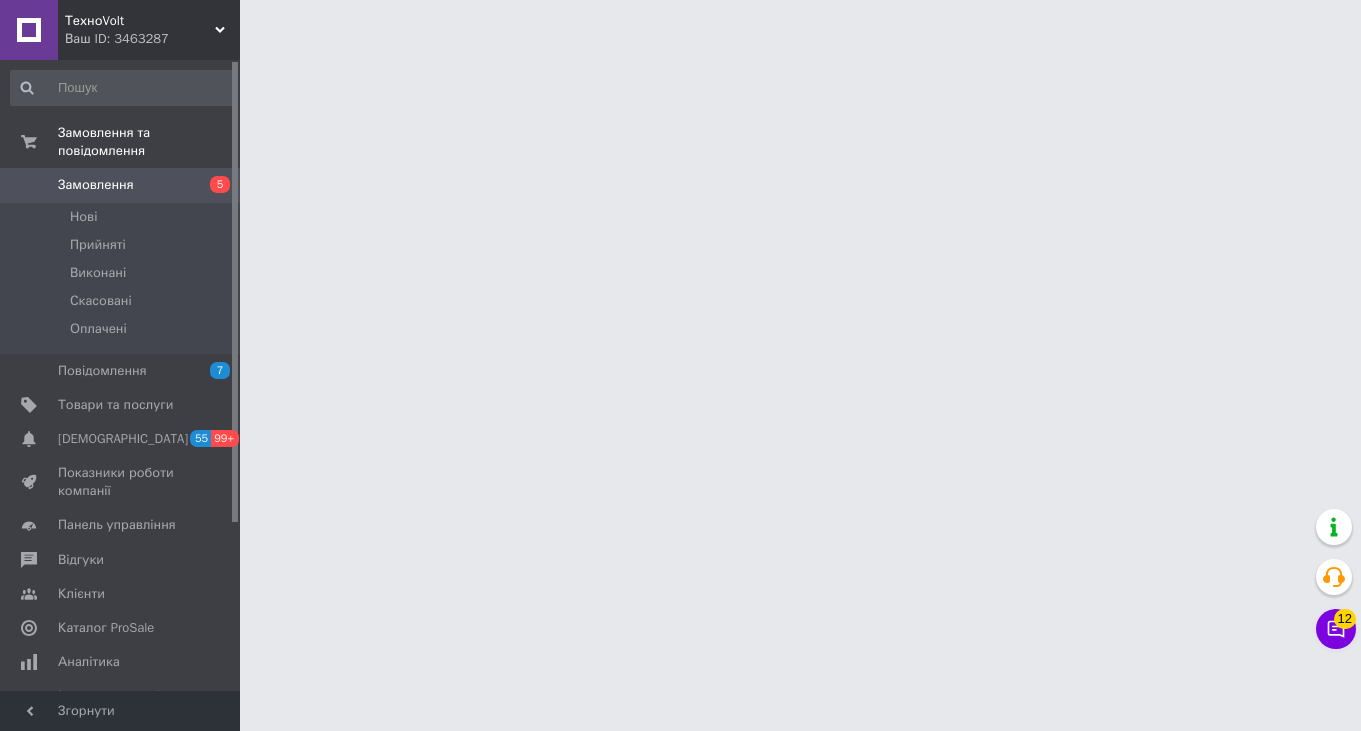 click on "5" at bounding box center [212, 185] 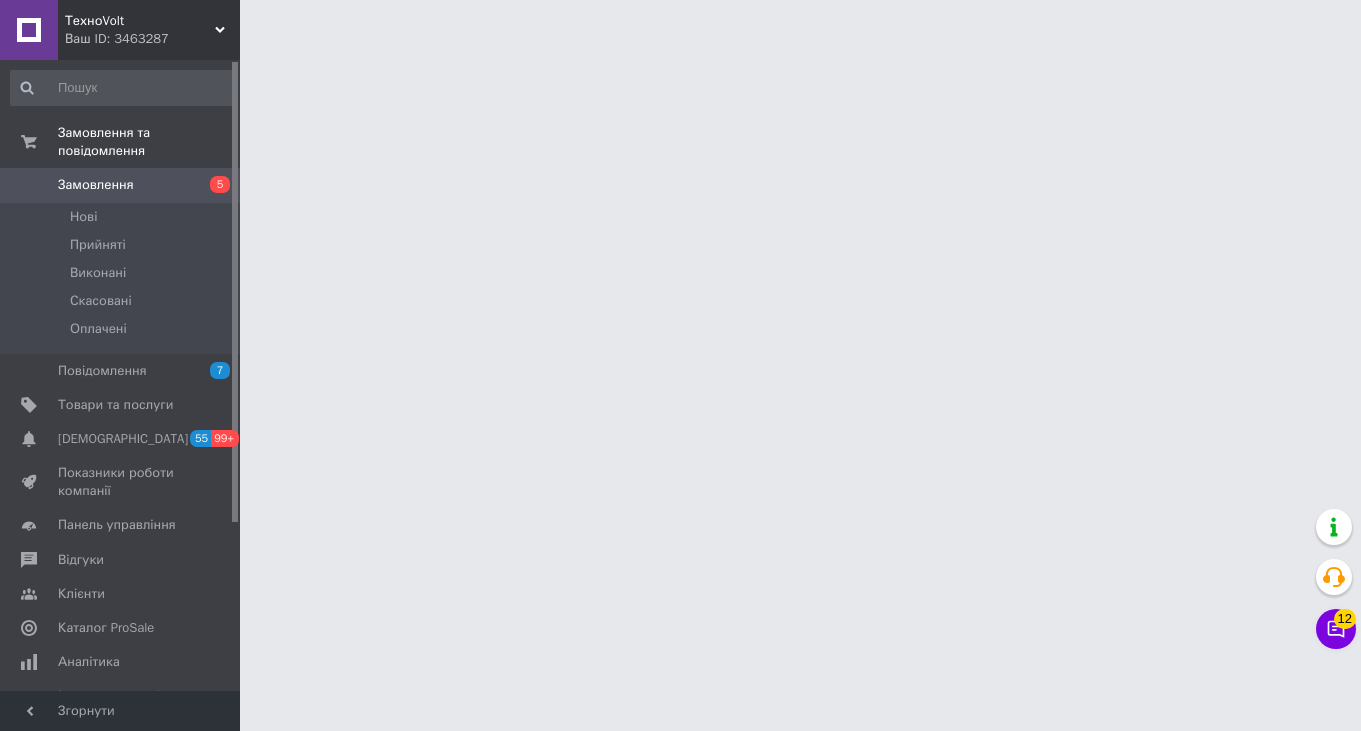 click on "5" at bounding box center (212, 185) 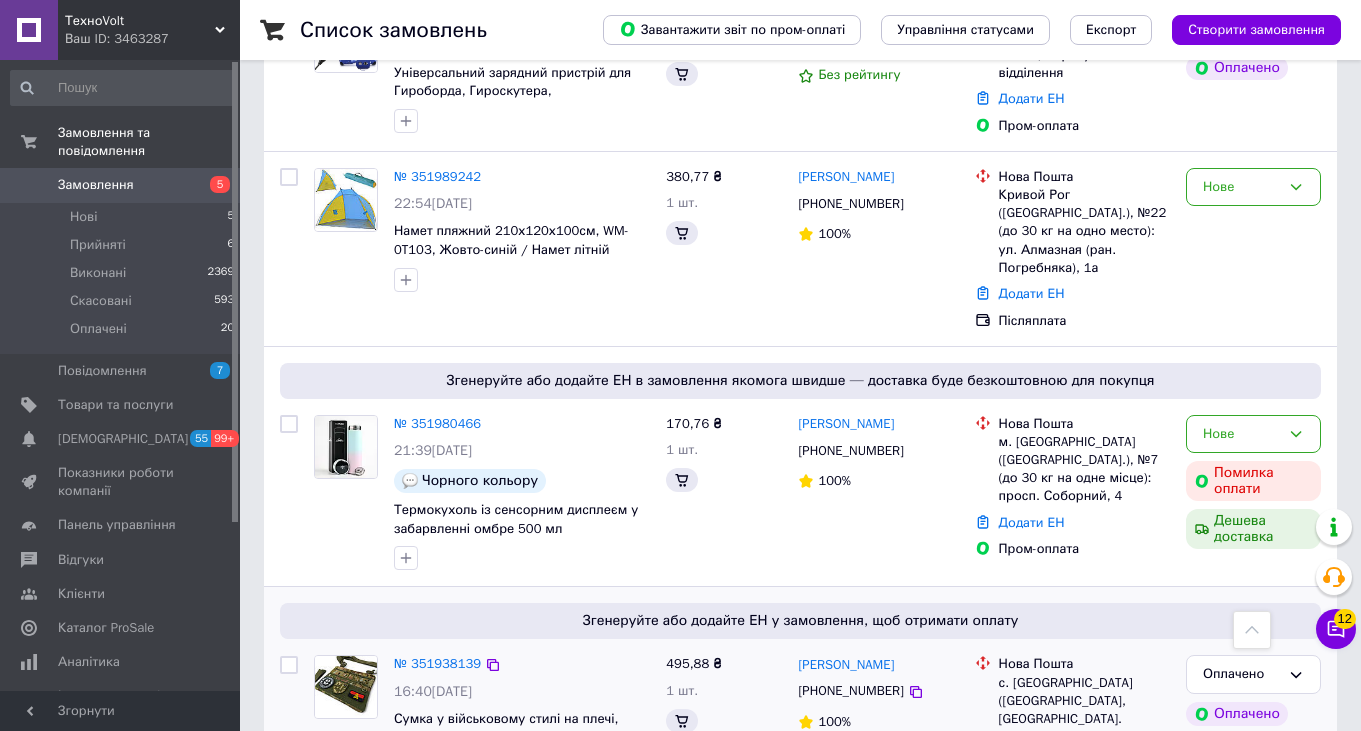 scroll, scrollTop: 866, scrollLeft: 0, axis: vertical 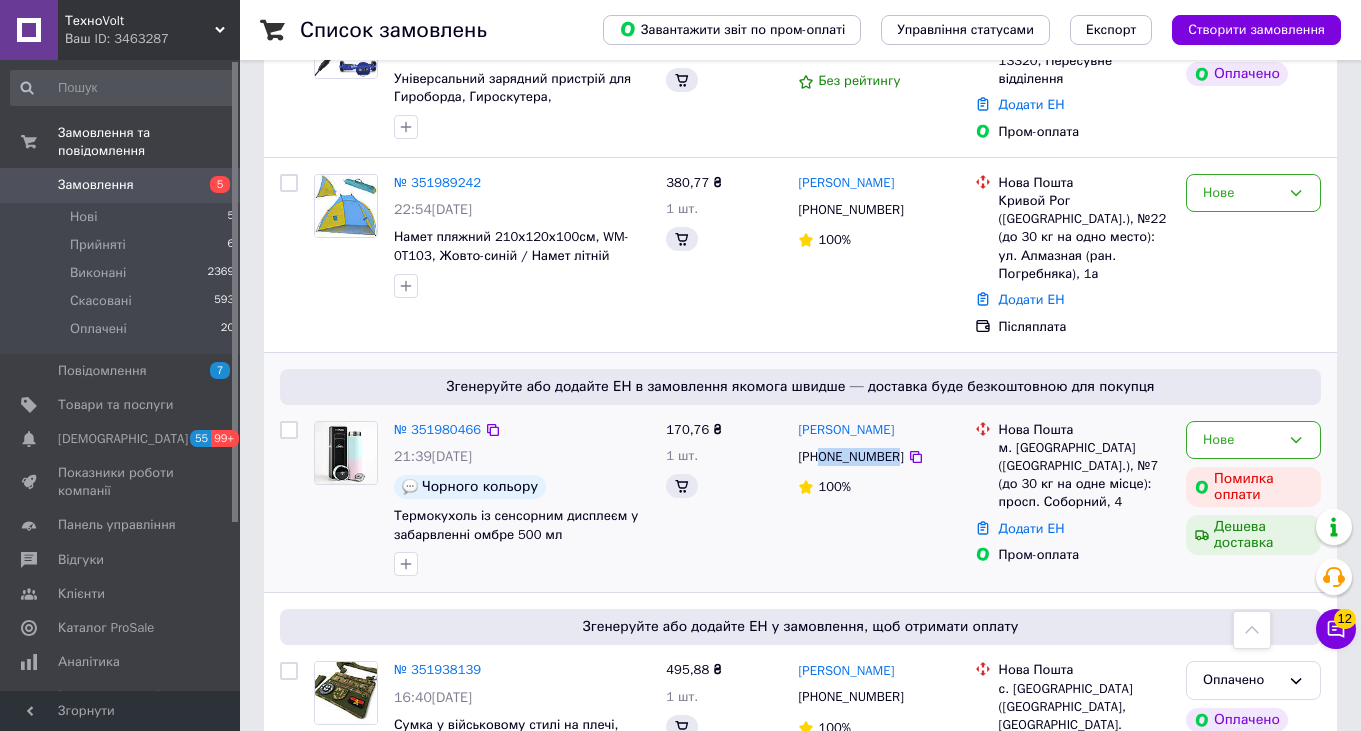 drag, startPoint x: 822, startPoint y: 435, endPoint x: 900, endPoint y: 438, distance: 78.05767 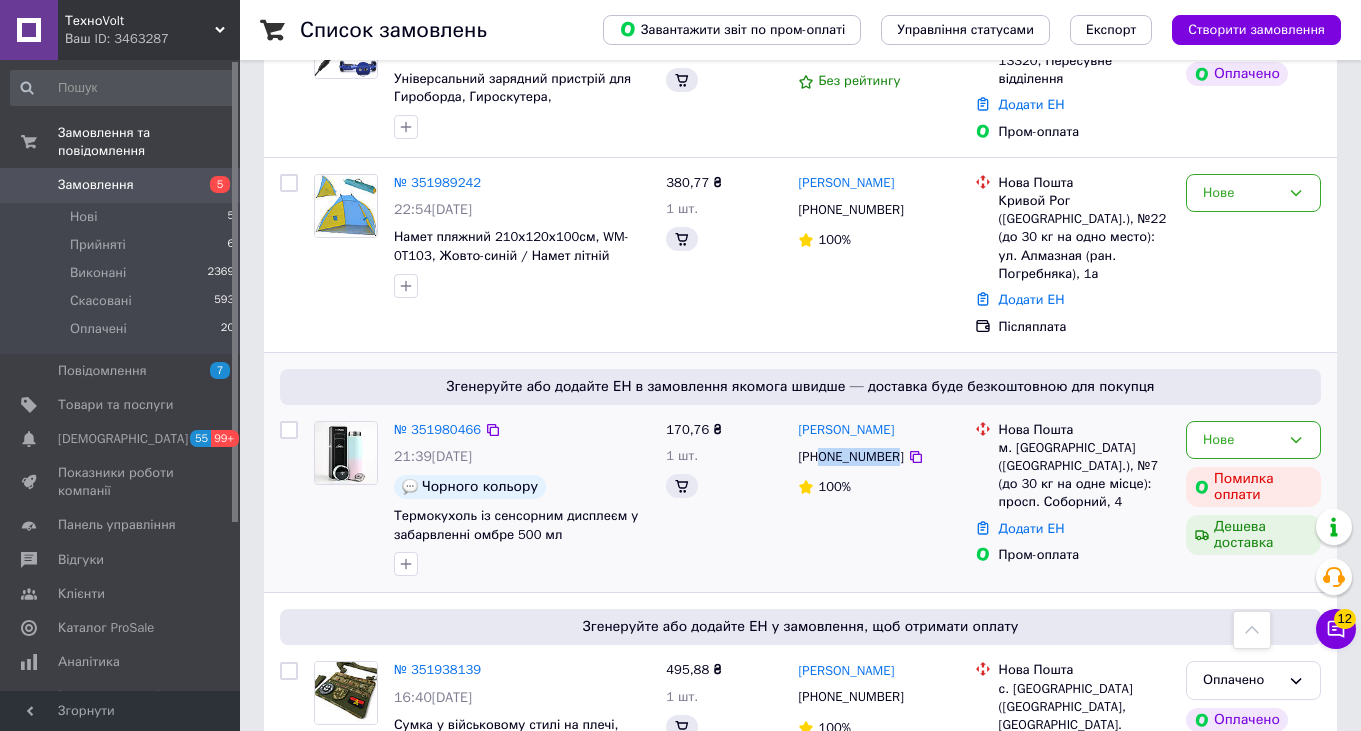 click on "[PHONE_NUMBER]" at bounding box center [850, 457] 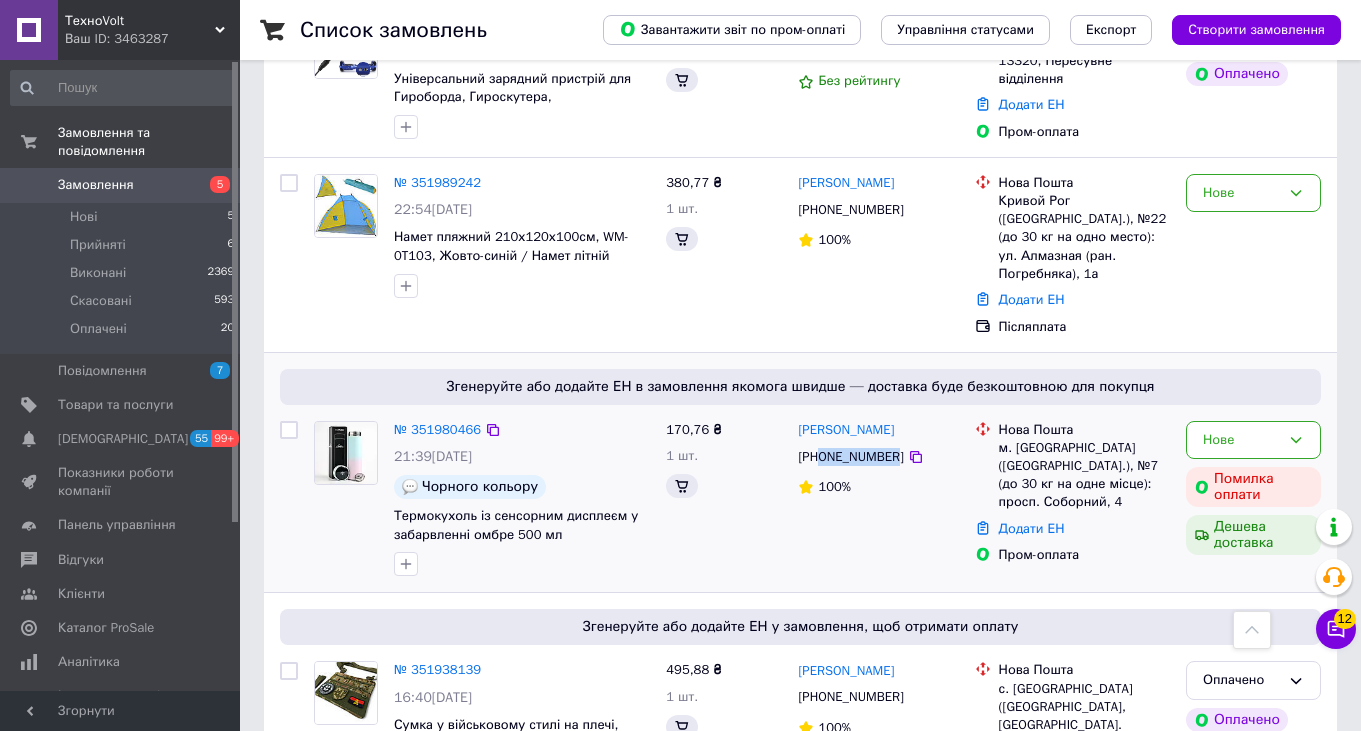 copy on "0685735905" 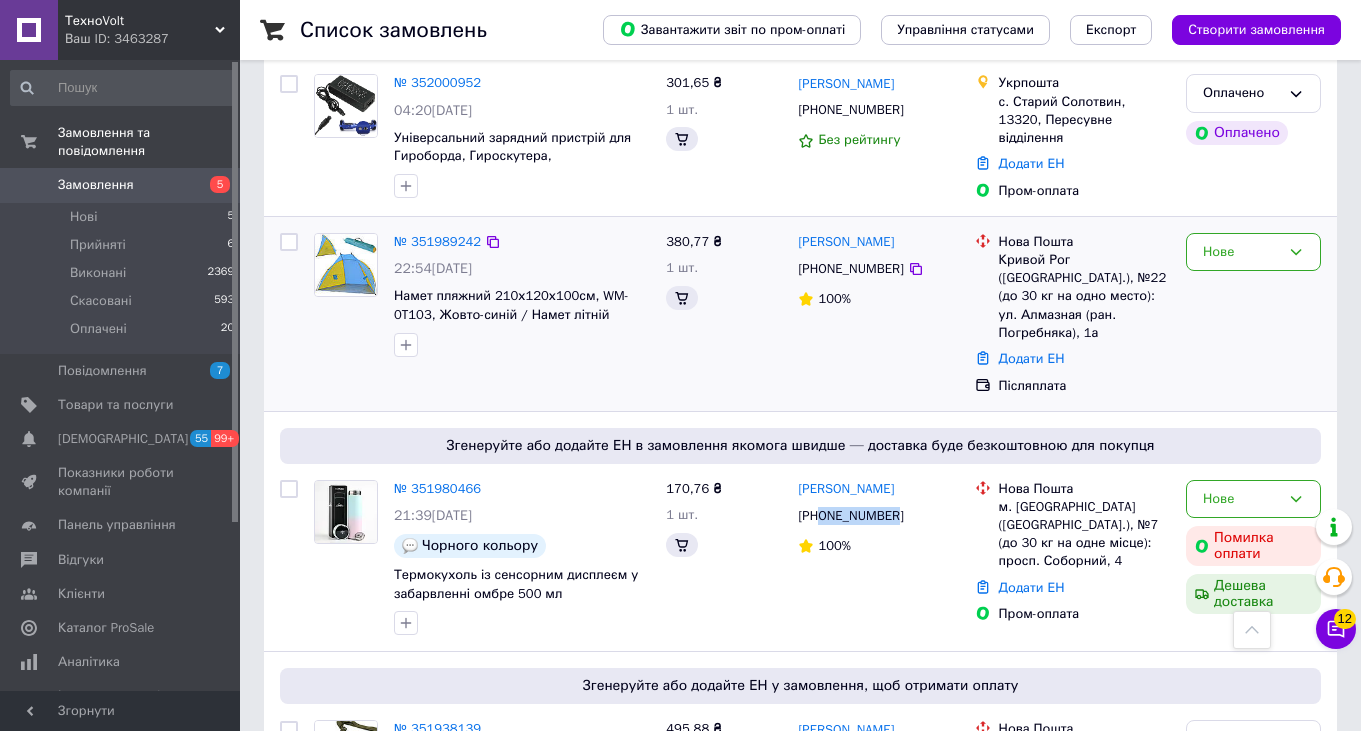 scroll, scrollTop: 796, scrollLeft: 0, axis: vertical 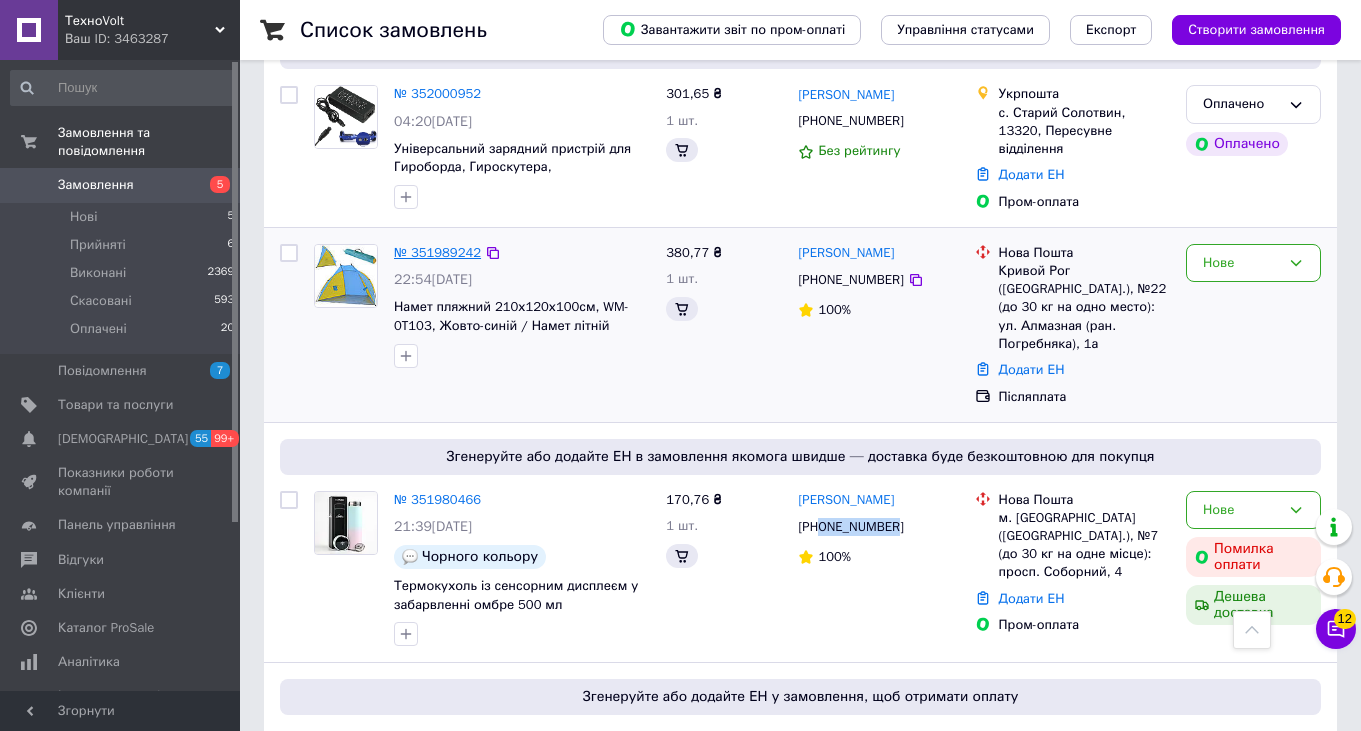 click on "№ 351989242" at bounding box center [437, 252] 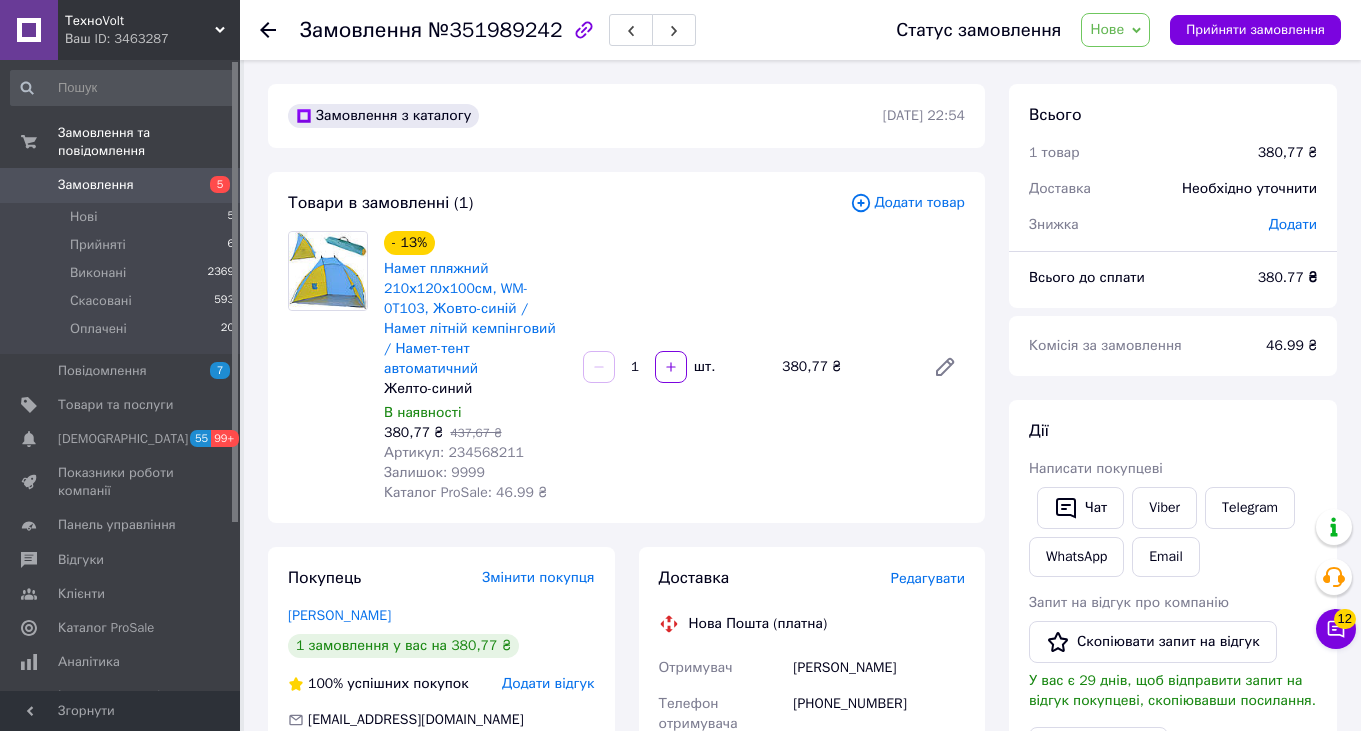 click on "Артикул: 234568211" at bounding box center (454, 452) 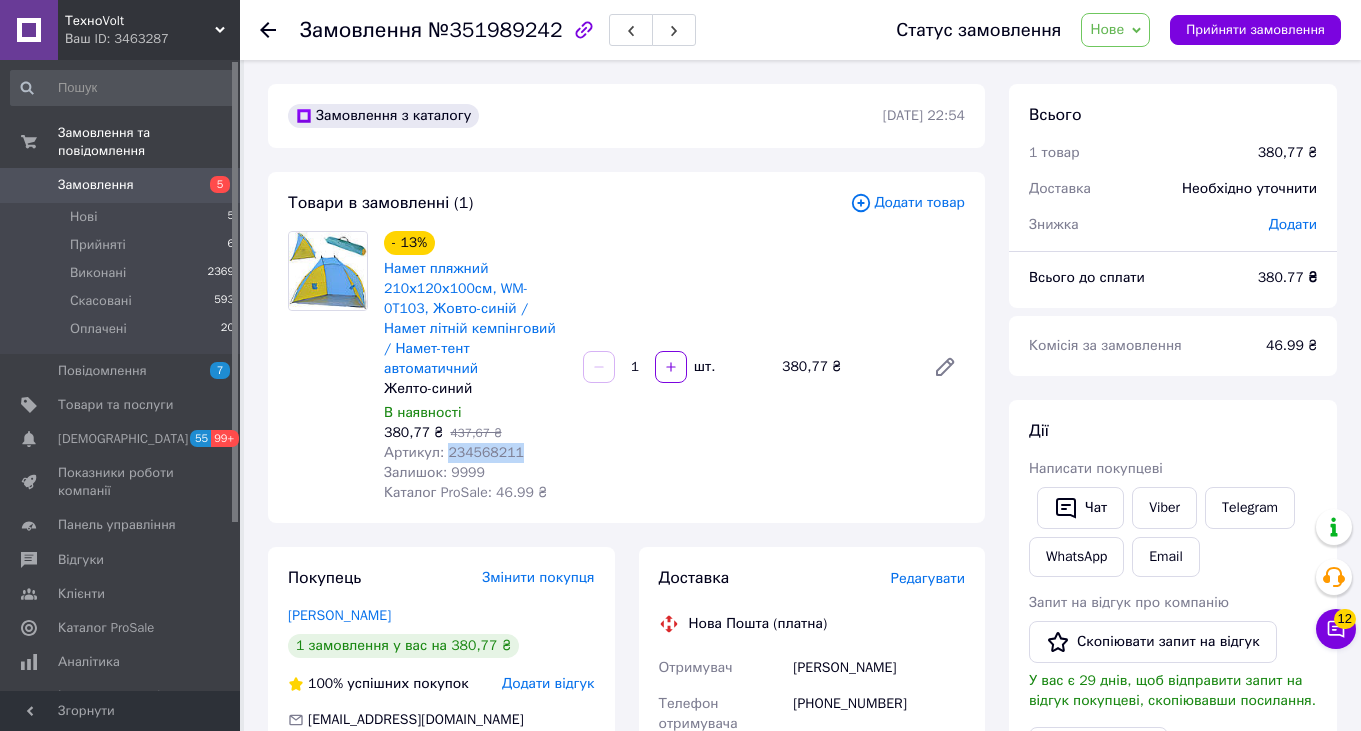 drag, startPoint x: 449, startPoint y: 433, endPoint x: 517, endPoint y: 437, distance: 68.117546 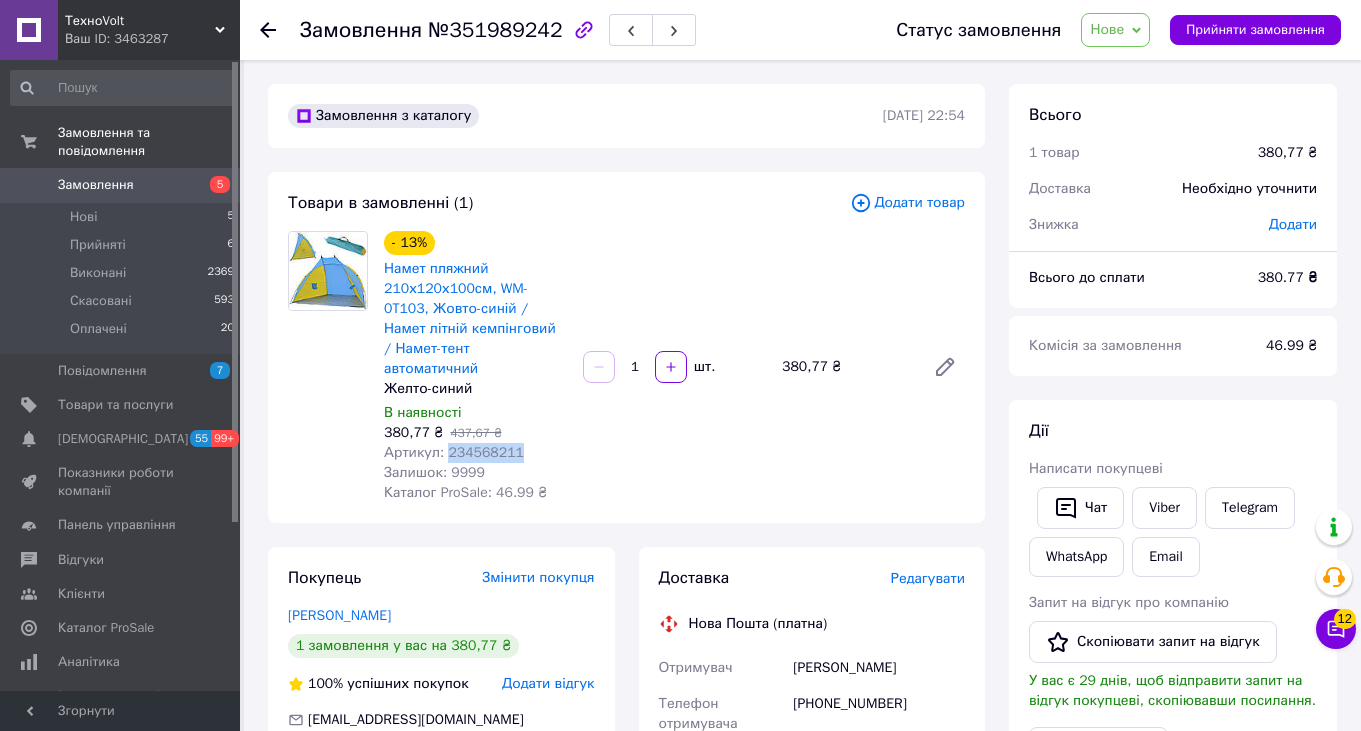 click on "Артикул: 234568211" at bounding box center [454, 452] 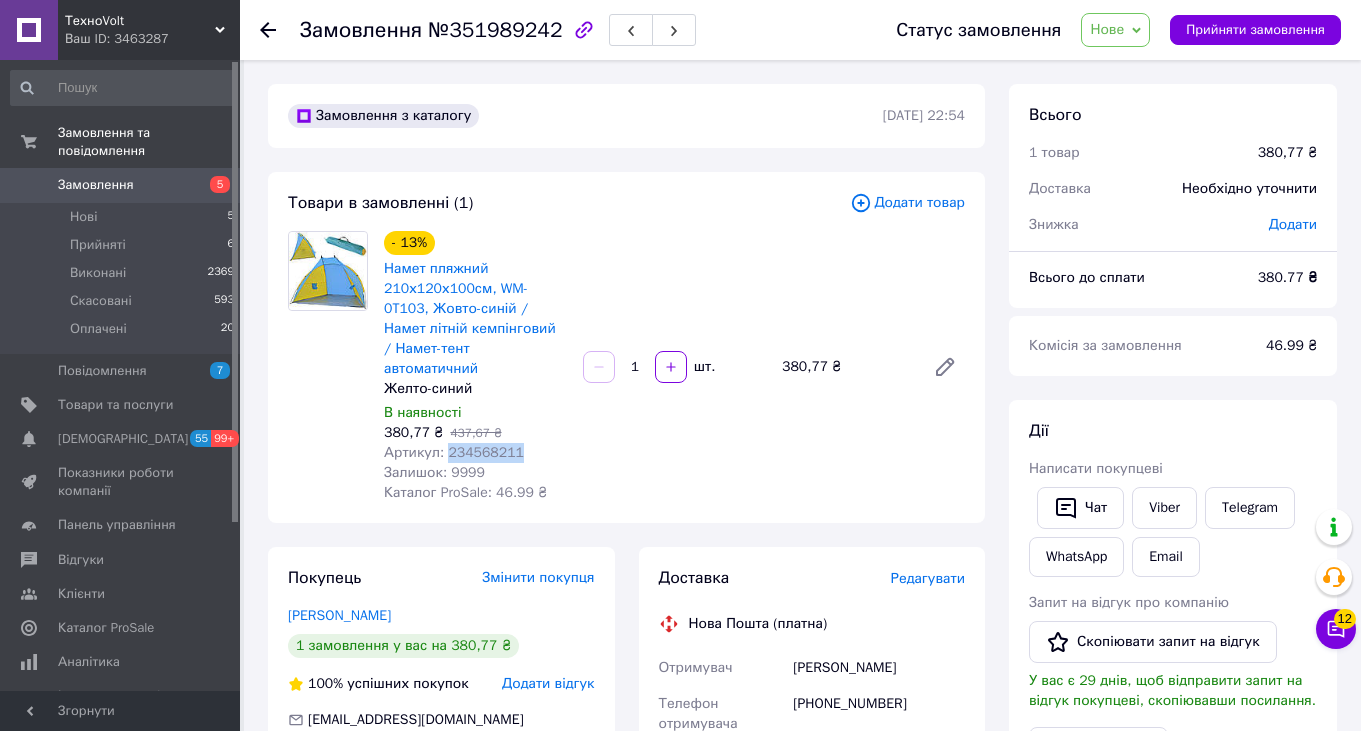 copy on "234568211" 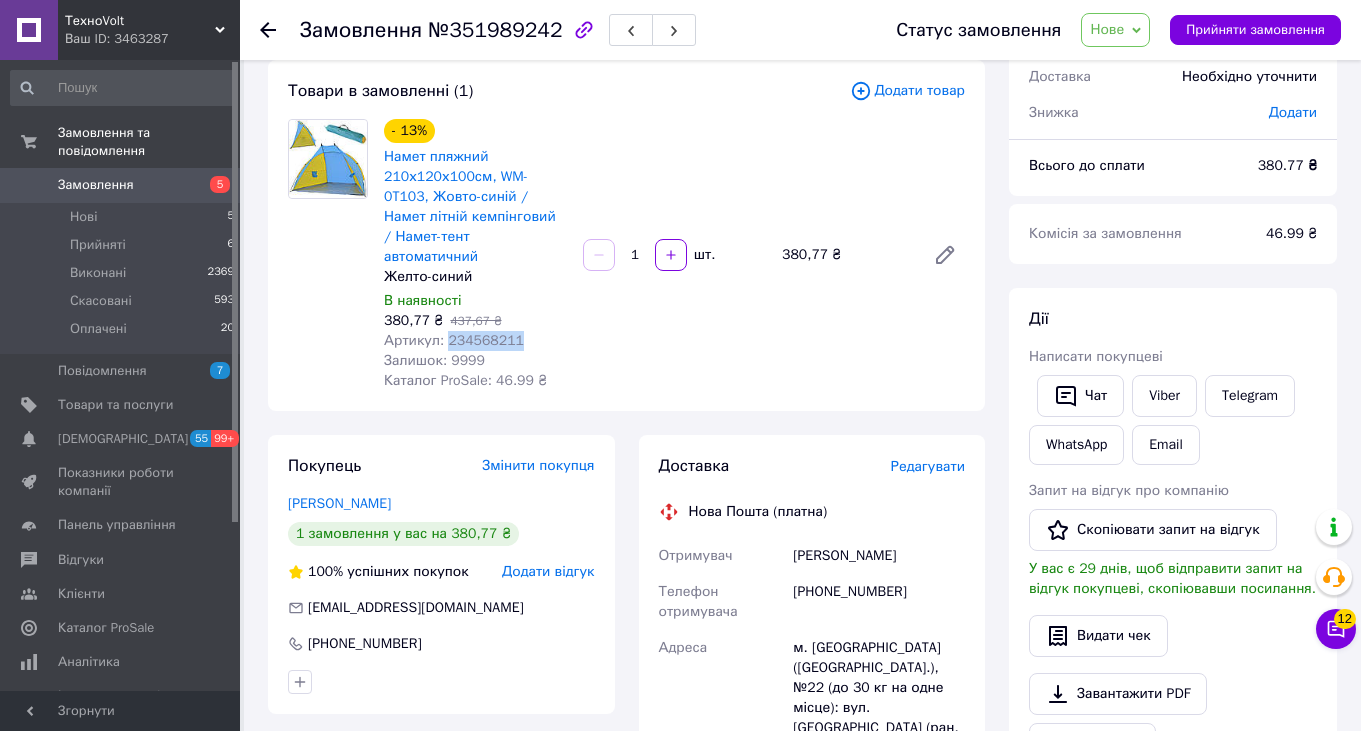 scroll, scrollTop: 119, scrollLeft: 0, axis: vertical 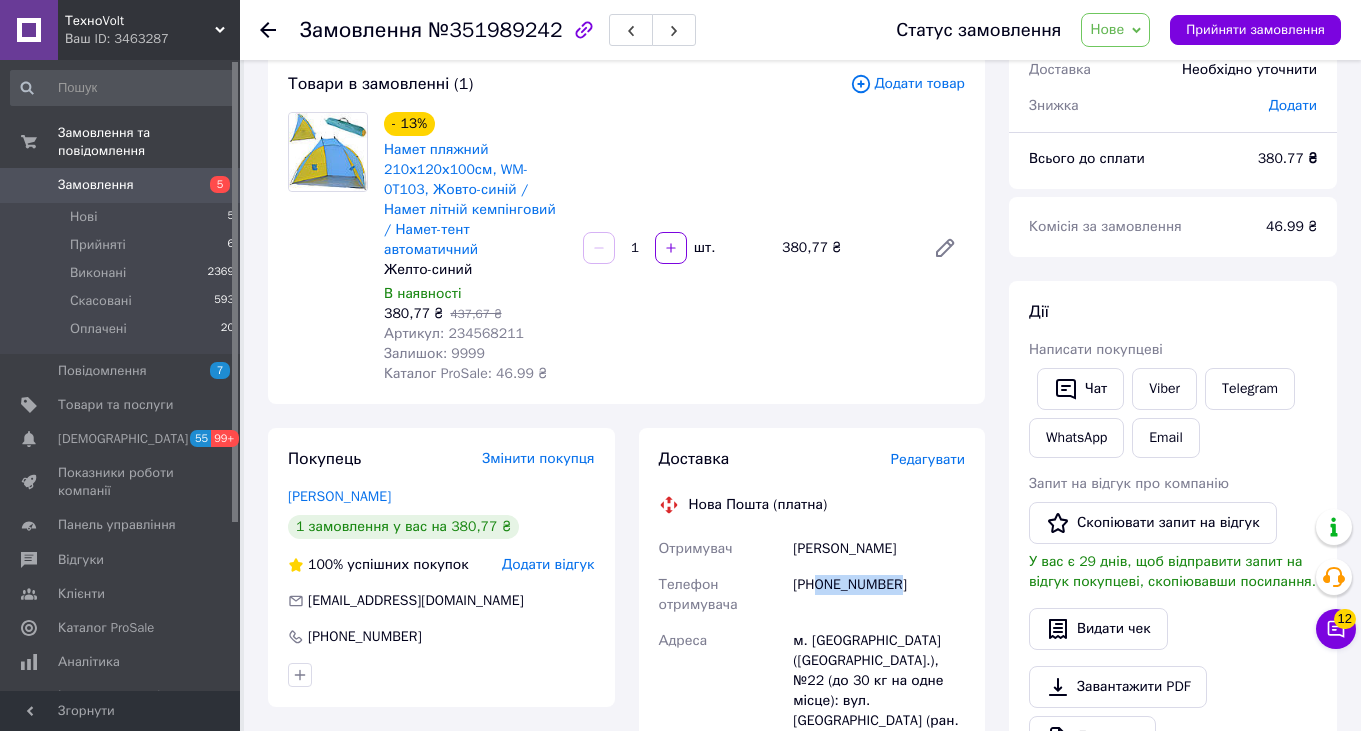 drag, startPoint x: 820, startPoint y: 564, endPoint x: 897, endPoint y: 567, distance: 77.05842 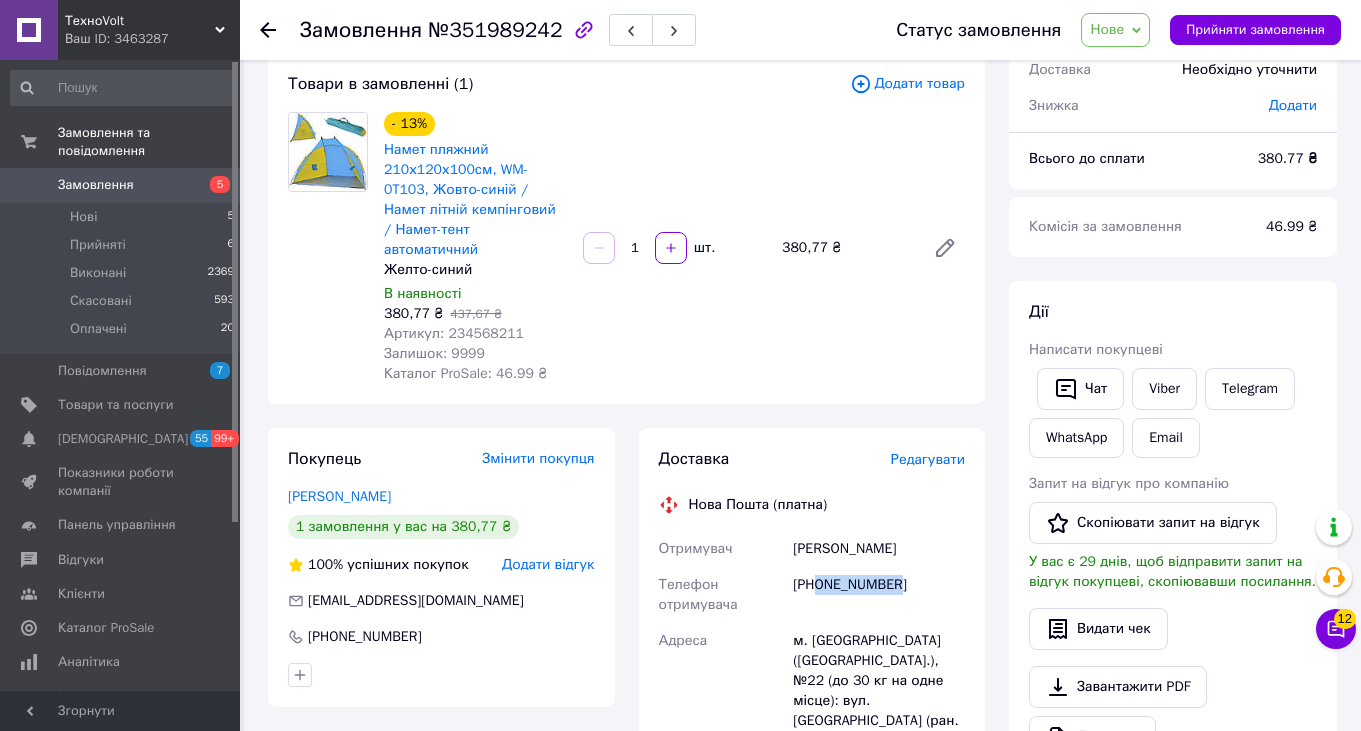 click on "[PHONE_NUMBER]" at bounding box center [879, 595] 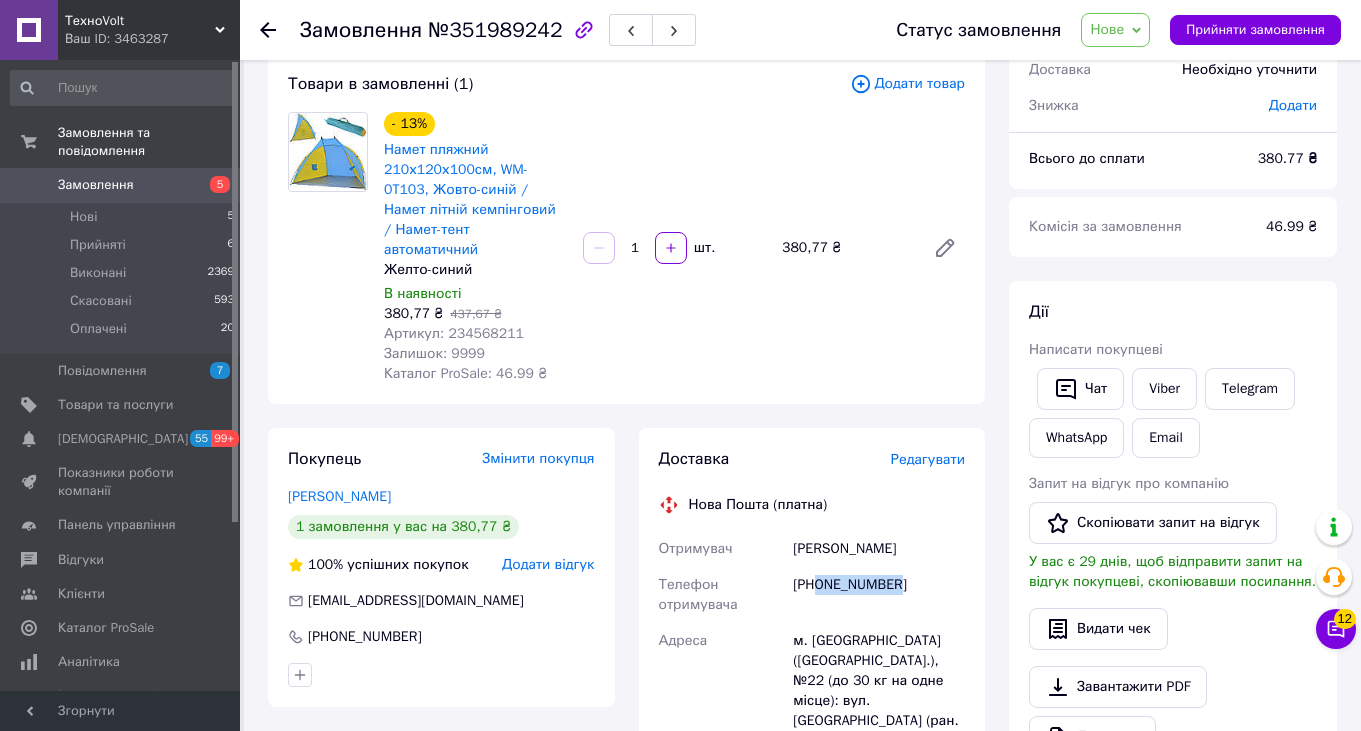 copy on "0984170115" 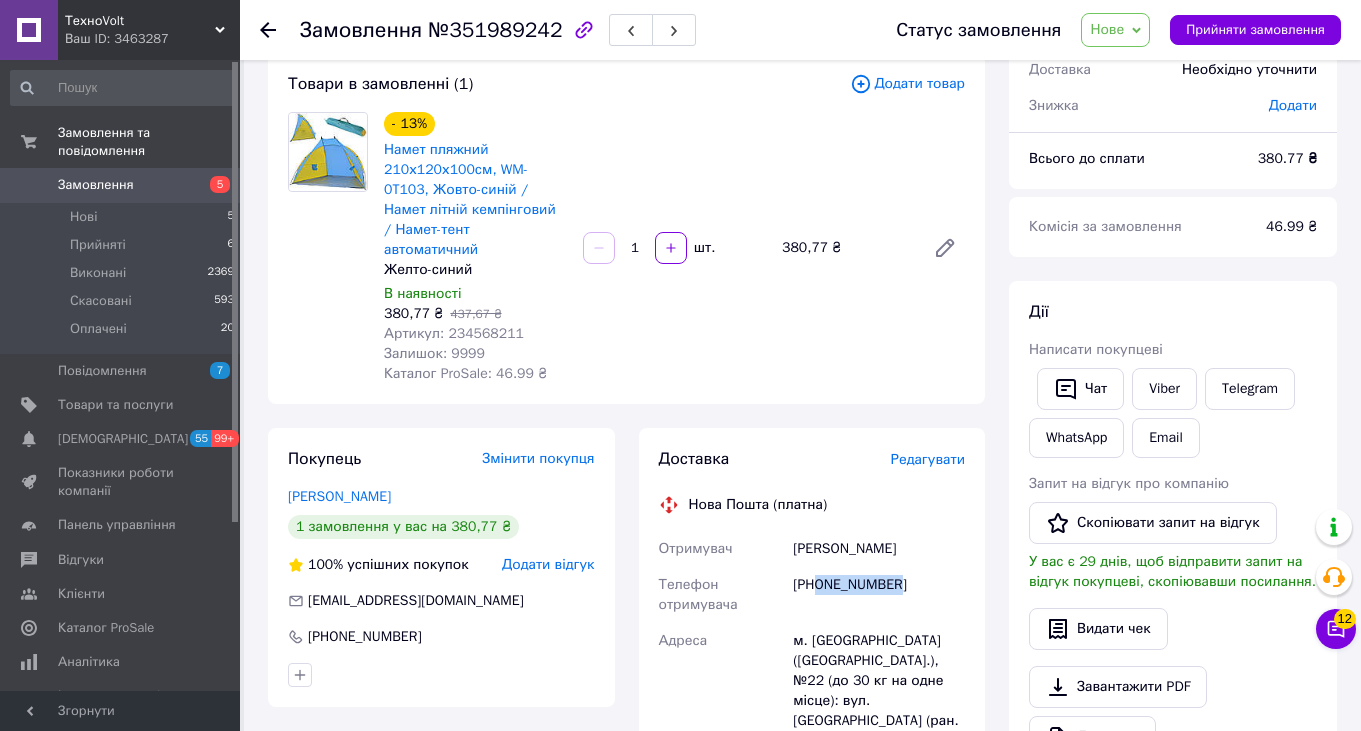 click at bounding box center (29, 185) 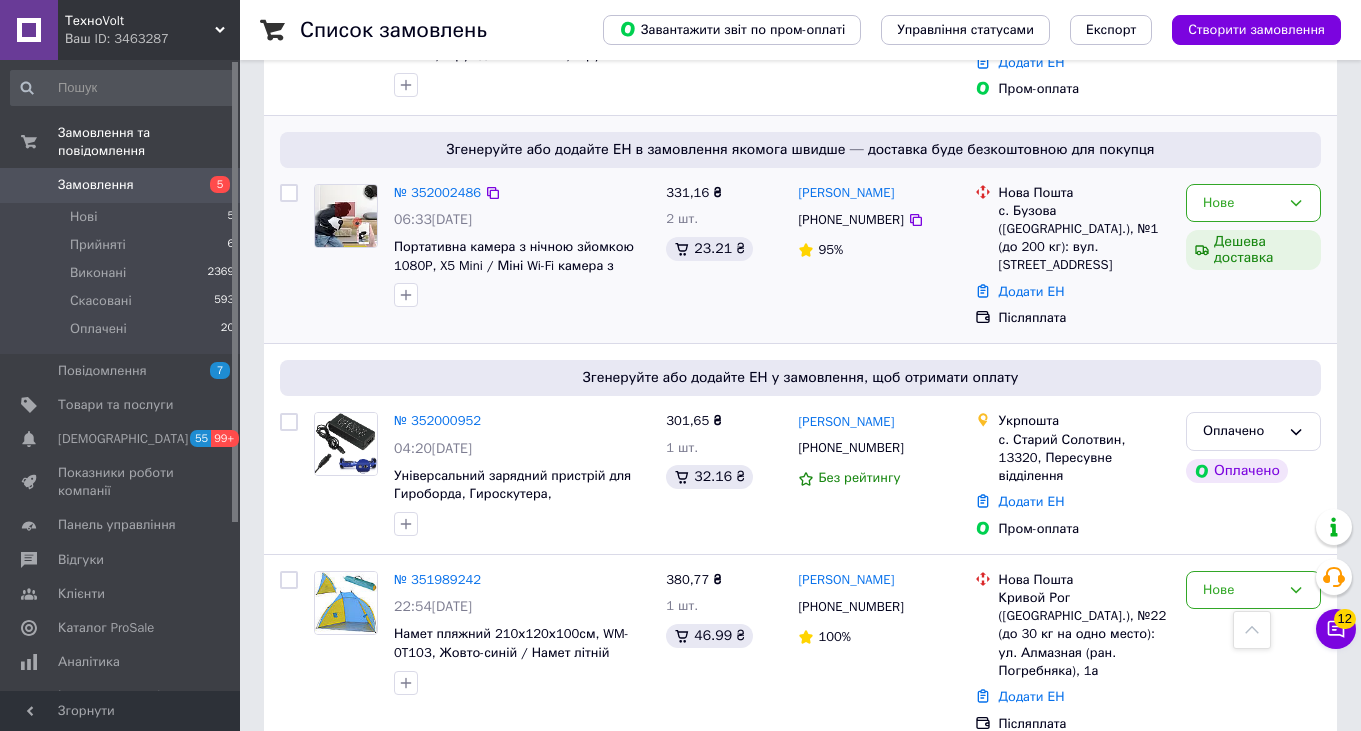 scroll, scrollTop: 428, scrollLeft: 0, axis: vertical 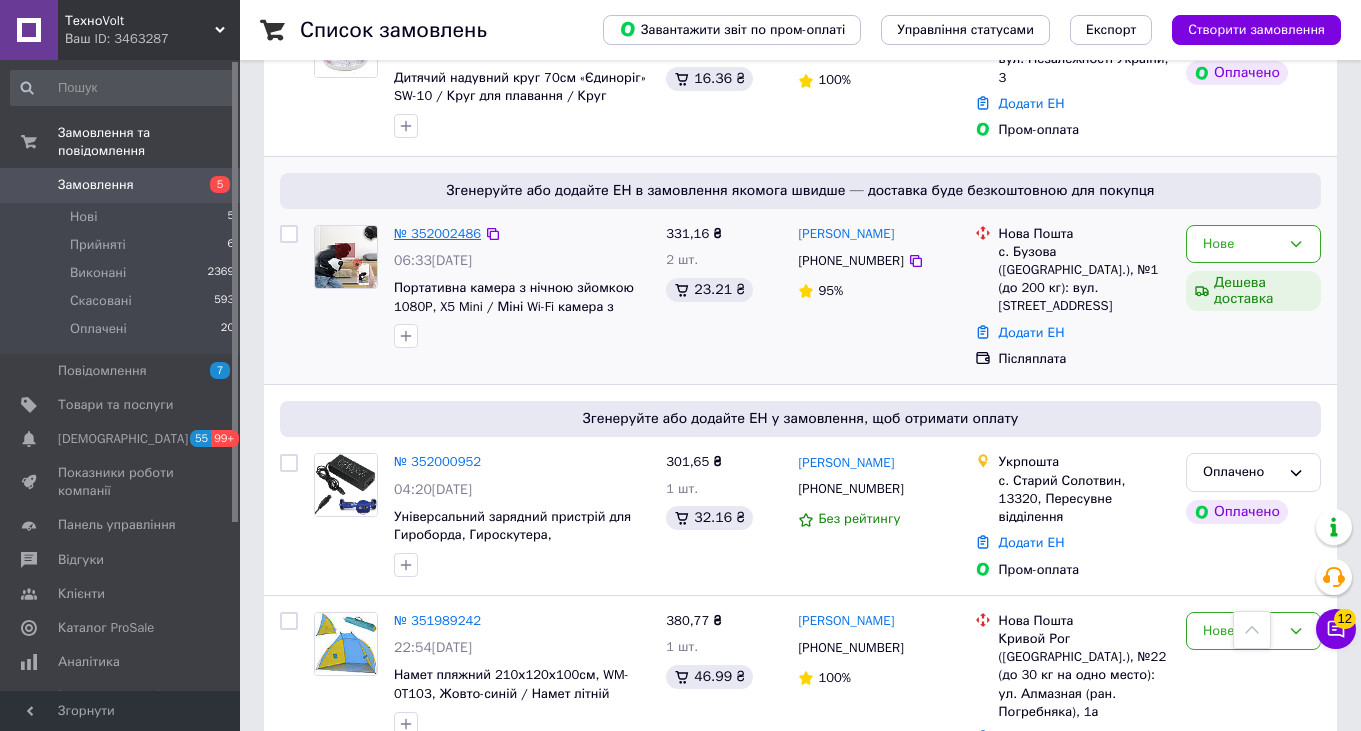 click on "№ 352002486" at bounding box center [437, 233] 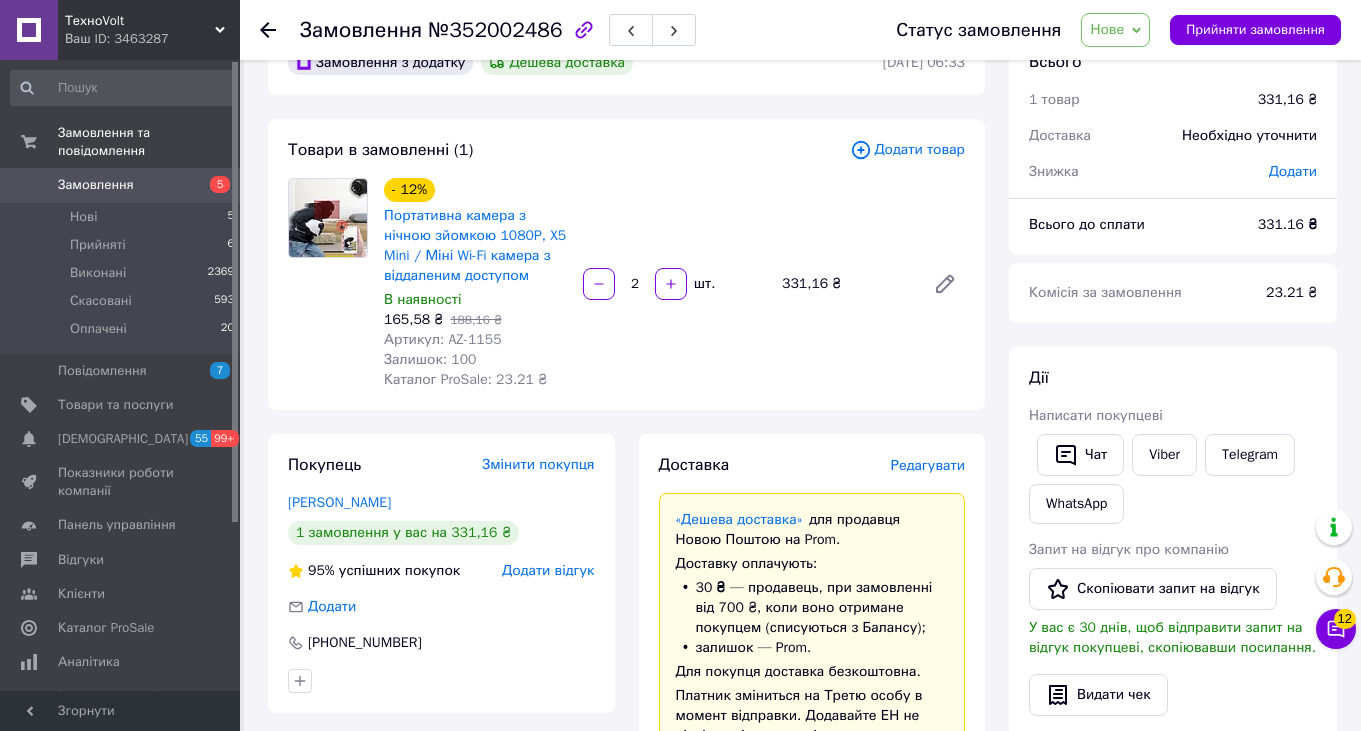 scroll, scrollTop: 75, scrollLeft: 0, axis: vertical 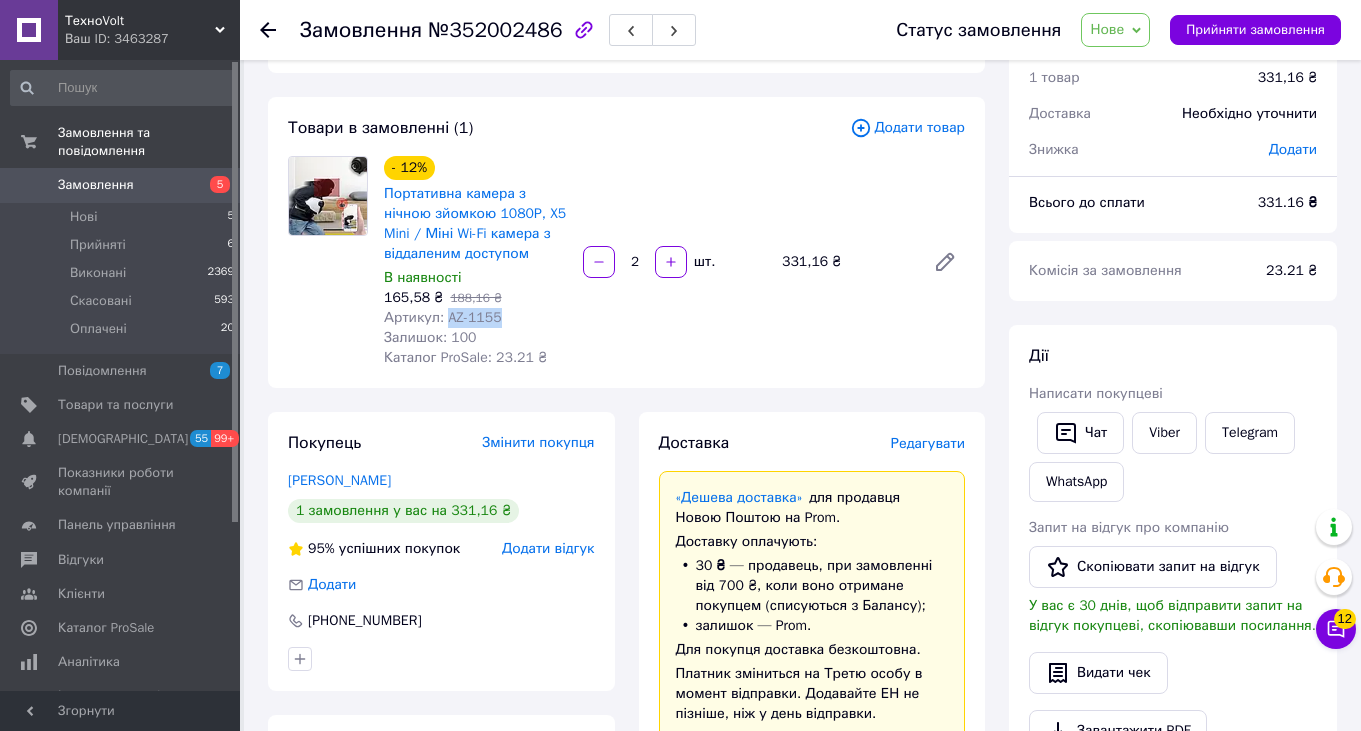 drag, startPoint x: 447, startPoint y: 315, endPoint x: 497, endPoint y: 316, distance: 50.01 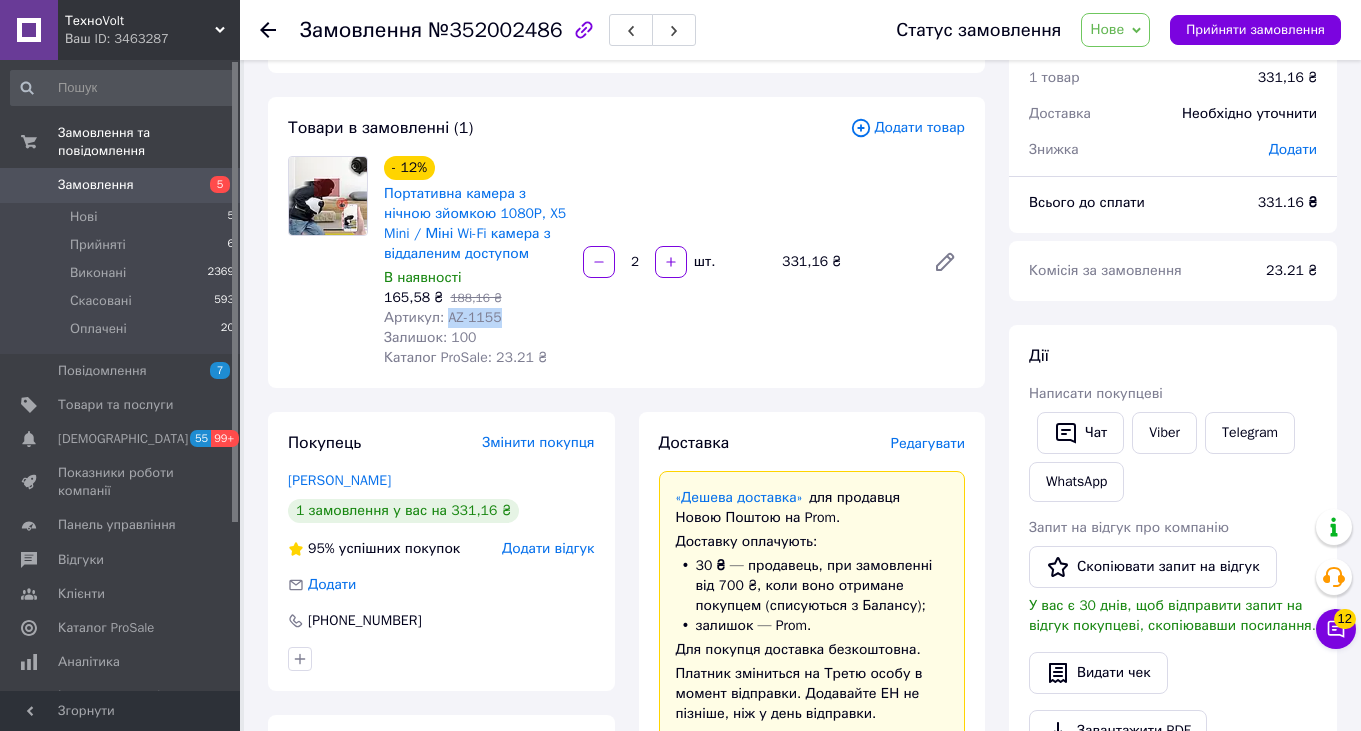 click on "Артикул: AZ-1155" at bounding box center [443, 317] 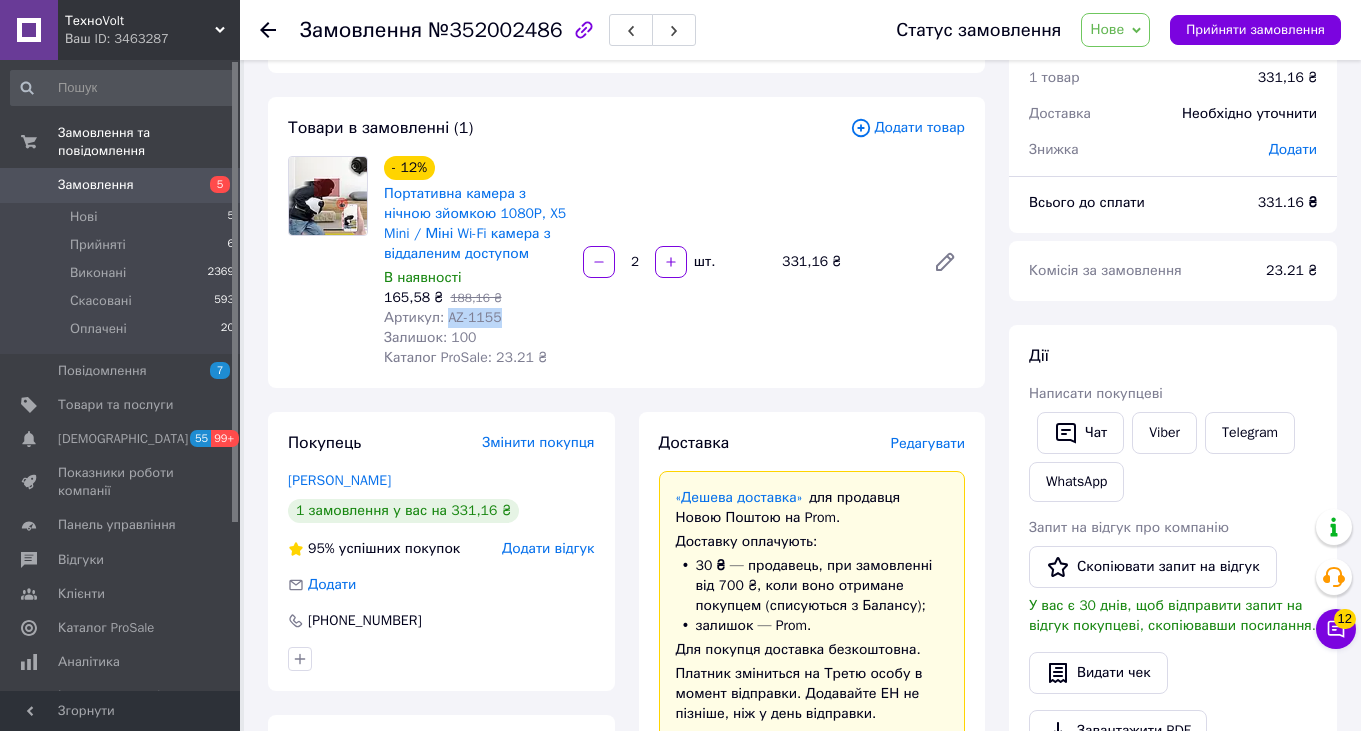 copy on "AZ-1155" 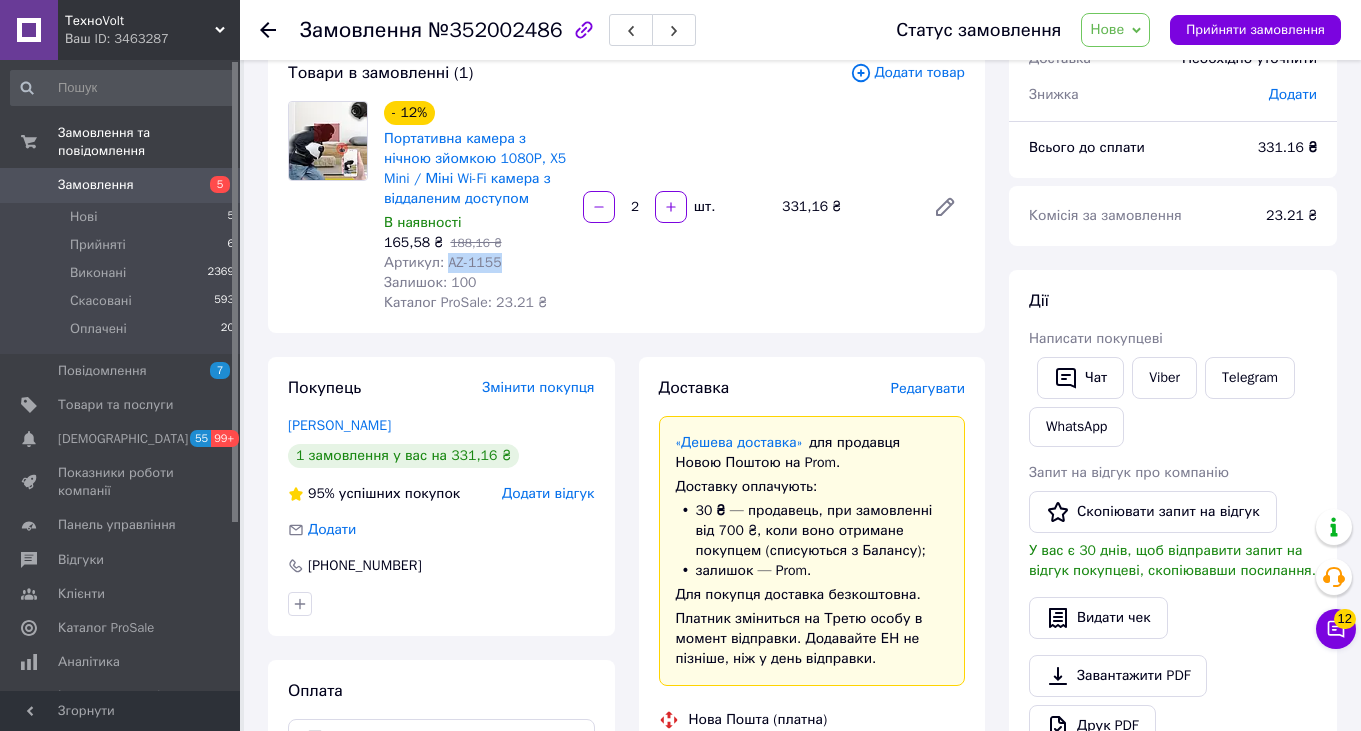 scroll, scrollTop: 129, scrollLeft: 0, axis: vertical 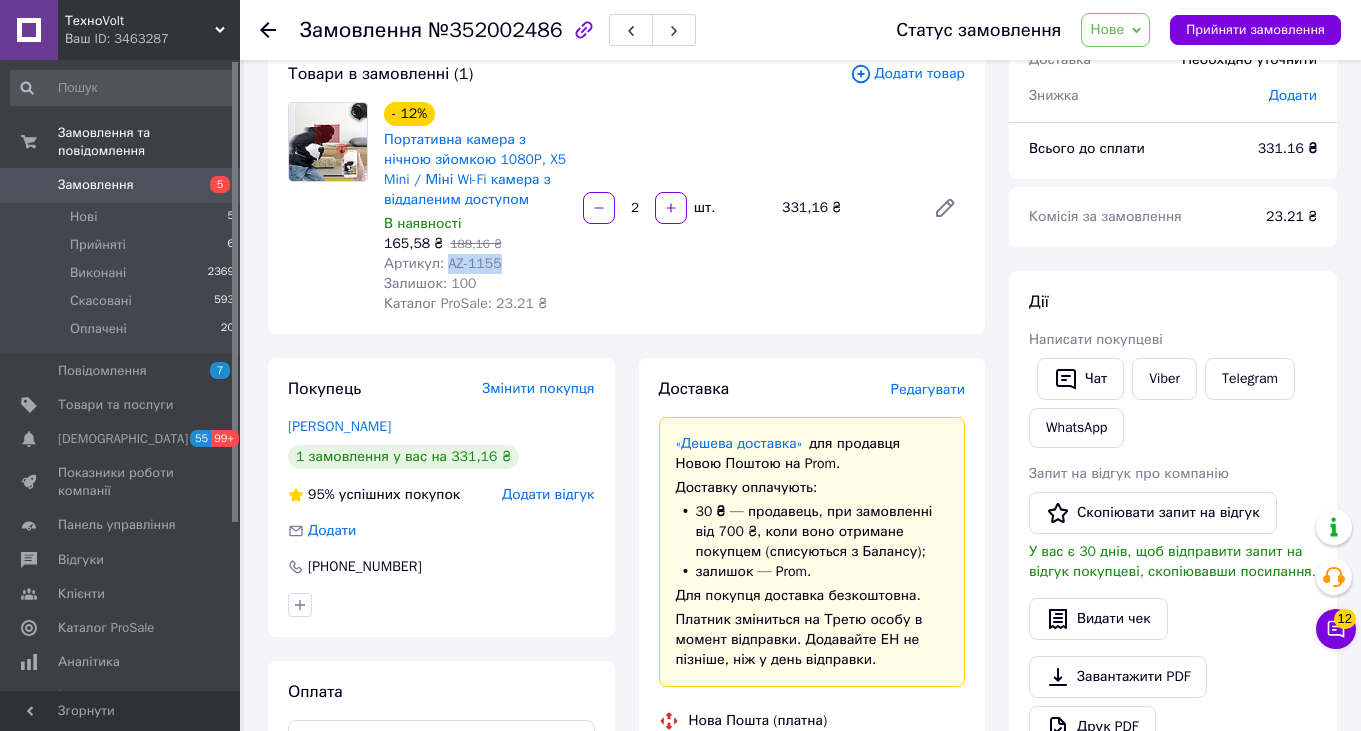 click on "Портативна камера з нічною зйомкою 1080P, X5 Mini / Міні Wi-Fi камера з віддаленим доступом" at bounding box center (475, 170) 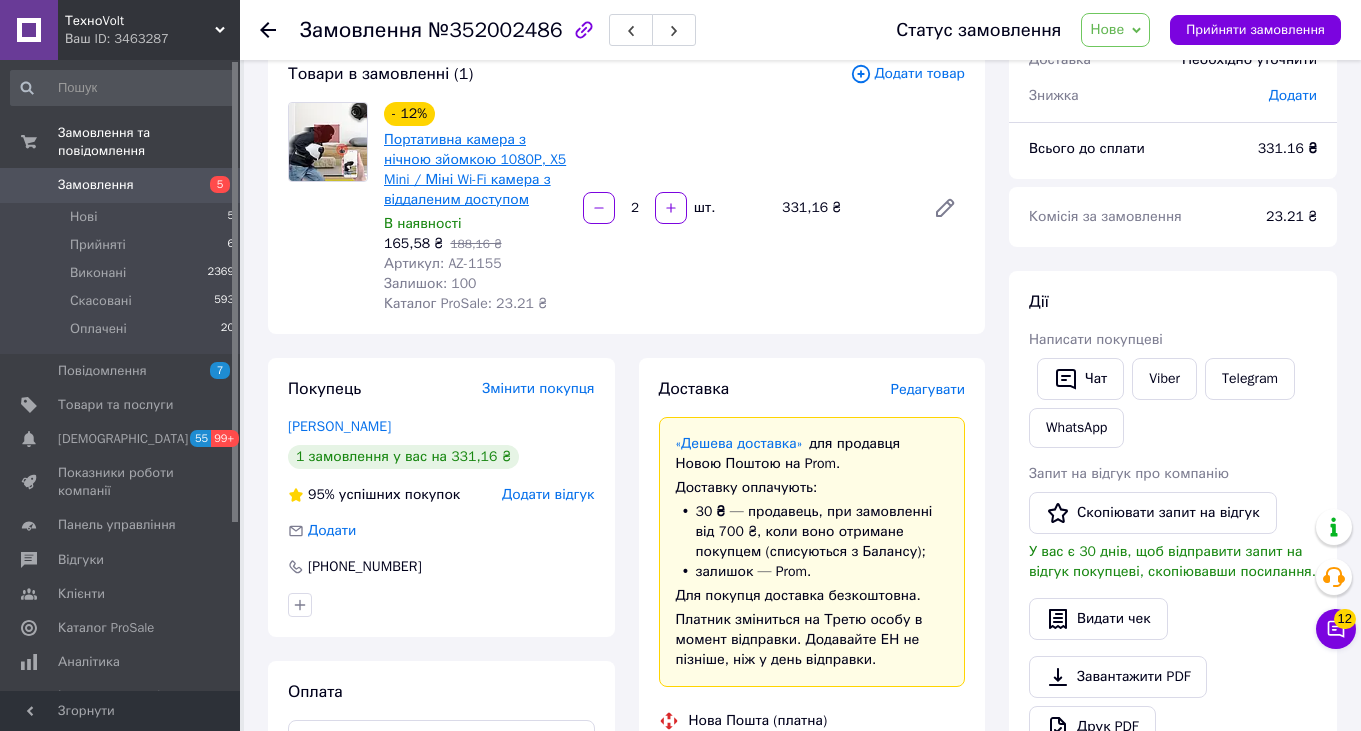 click on "Портативна камера з нічною зйомкою 1080P, X5 Mini / Міні Wi-Fi камера з віддаленим доступом" at bounding box center (475, 169) 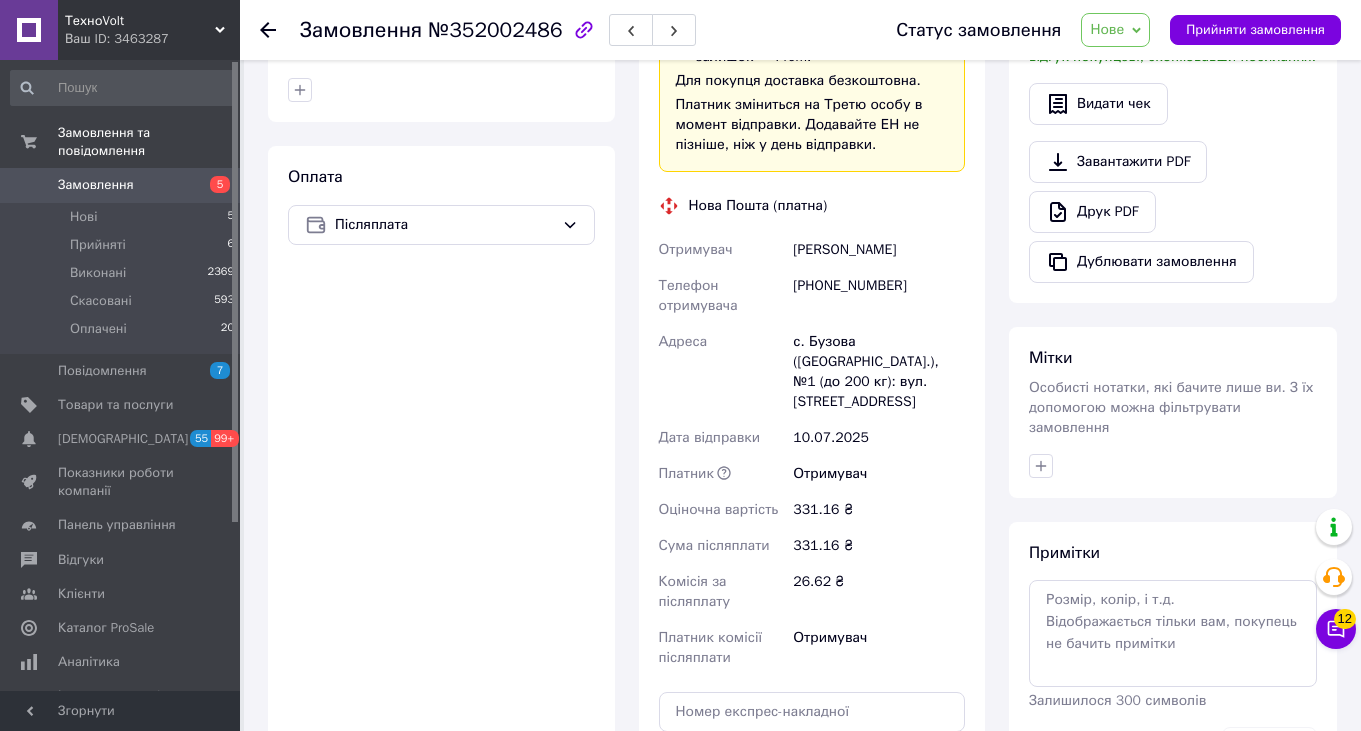 scroll, scrollTop: 0, scrollLeft: 0, axis: both 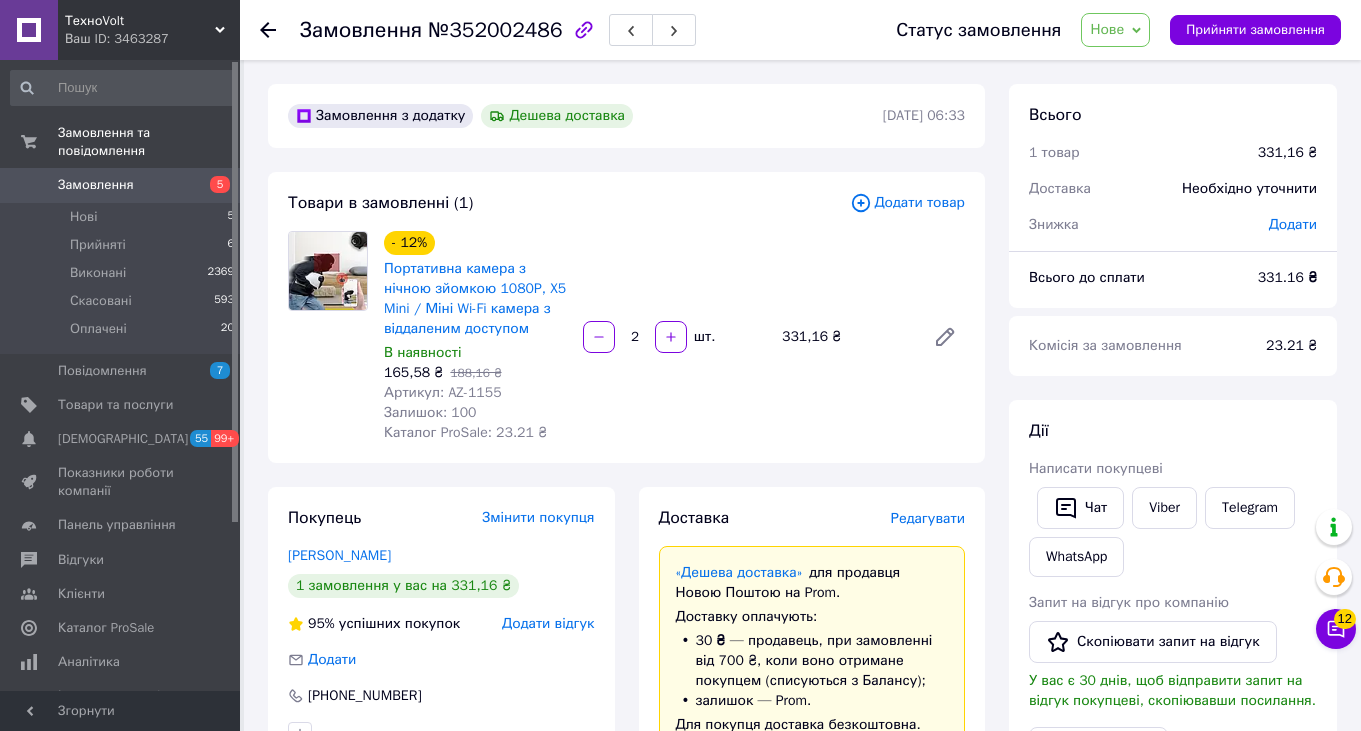 click on "5" at bounding box center [220, 184] 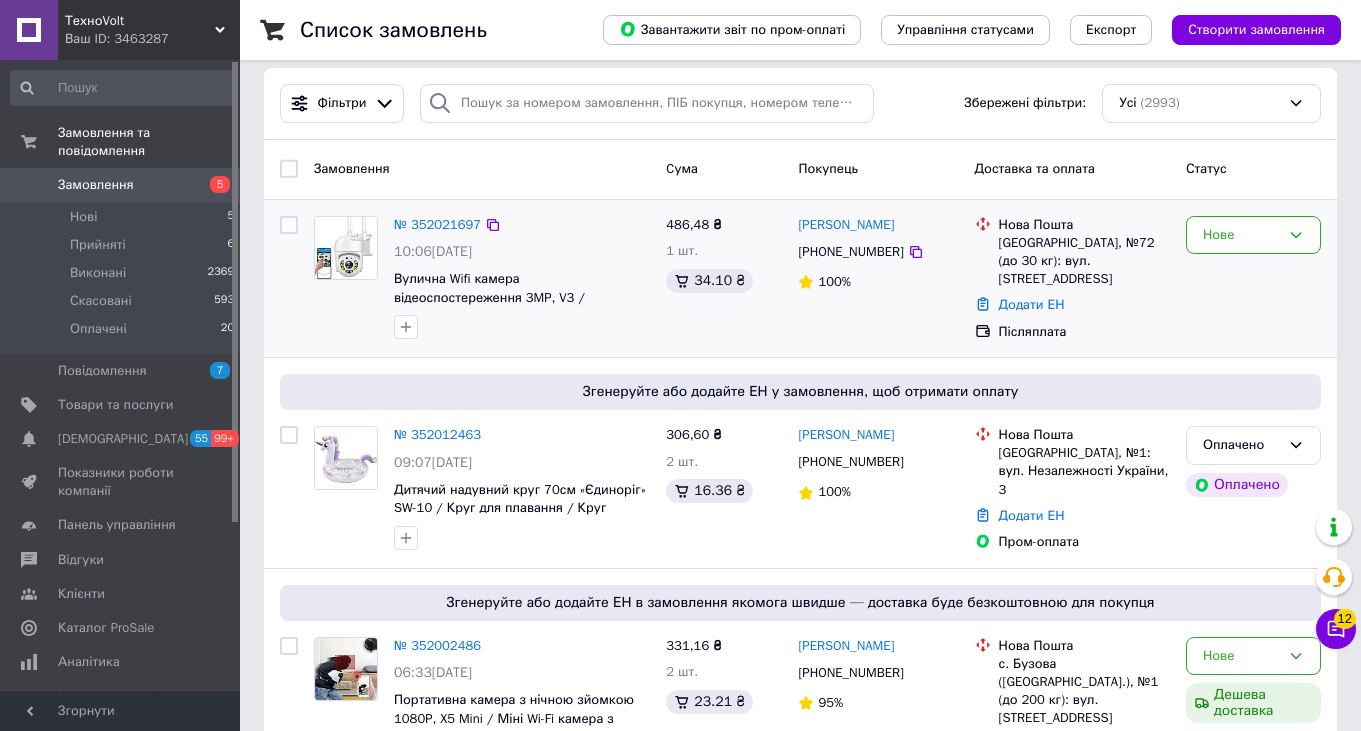 scroll, scrollTop: 18, scrollLeft: 0, axis: vertical 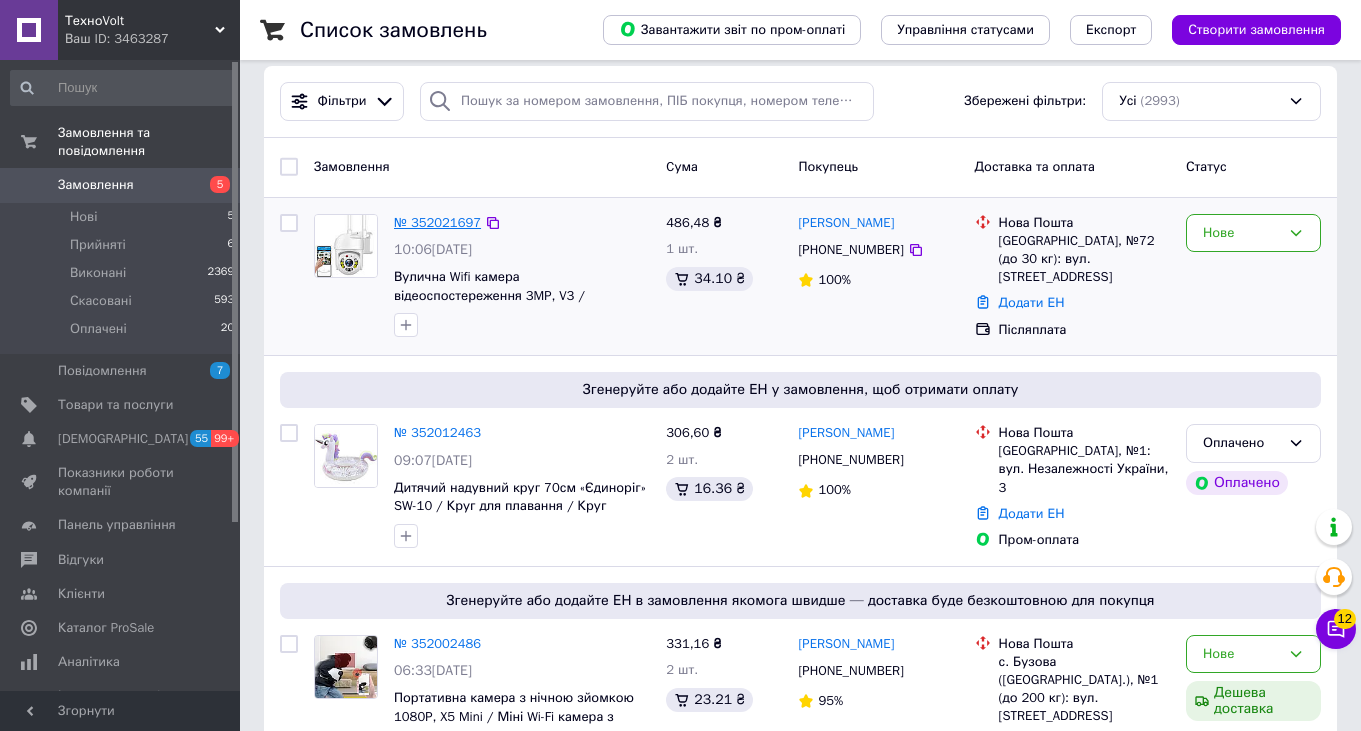 click on "№ 352021697" at bounding box center [437, 222] 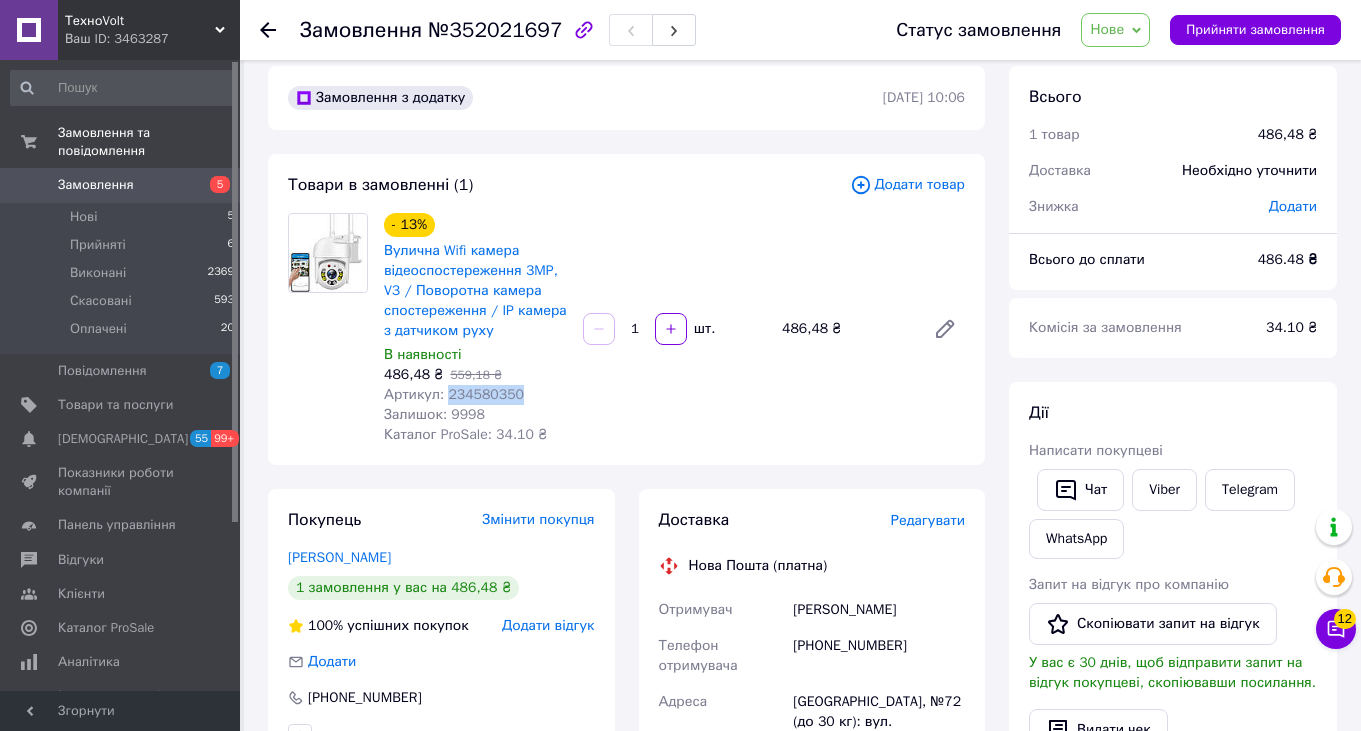 drag, startPoint x: 449, startPoint y: 394, endPoint x: 523, endPoint y: 388, distance: 74.24284 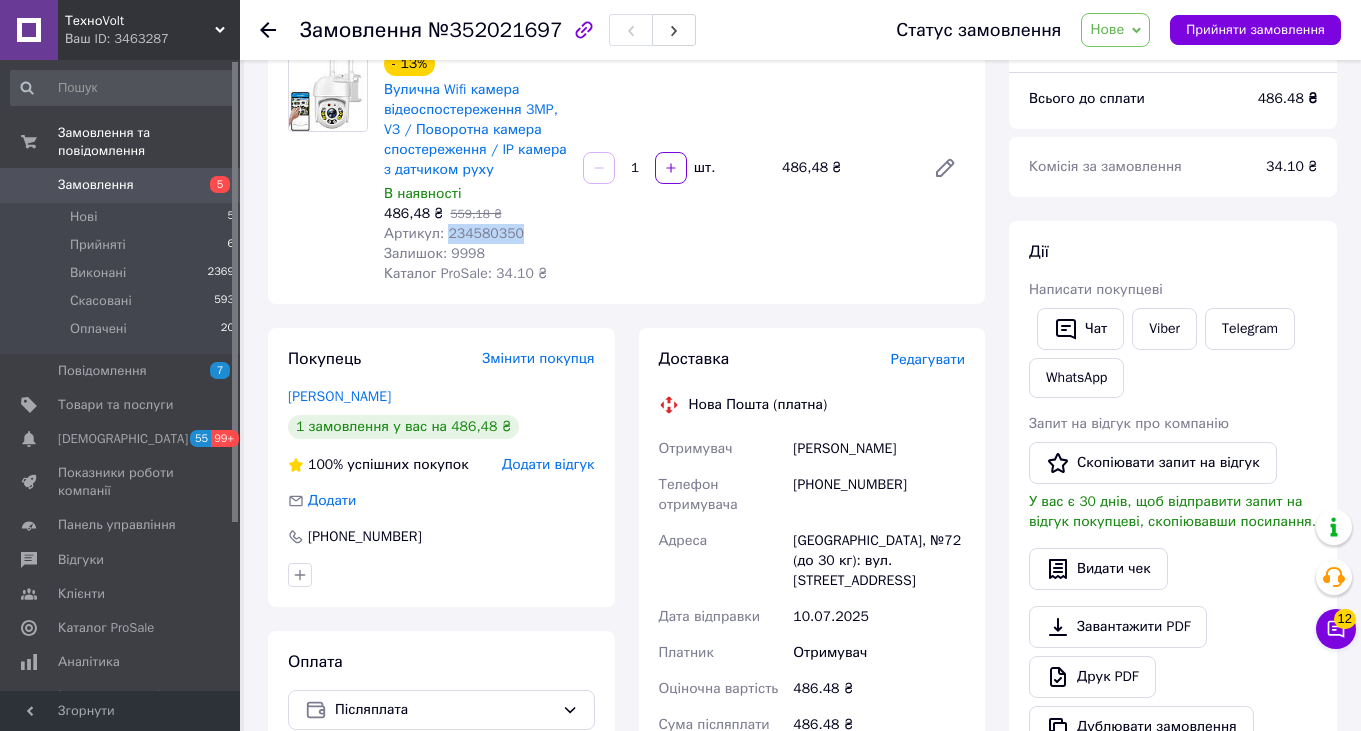 scroll, scrollTop: 181, scrollLeft: 0, axis: vertical 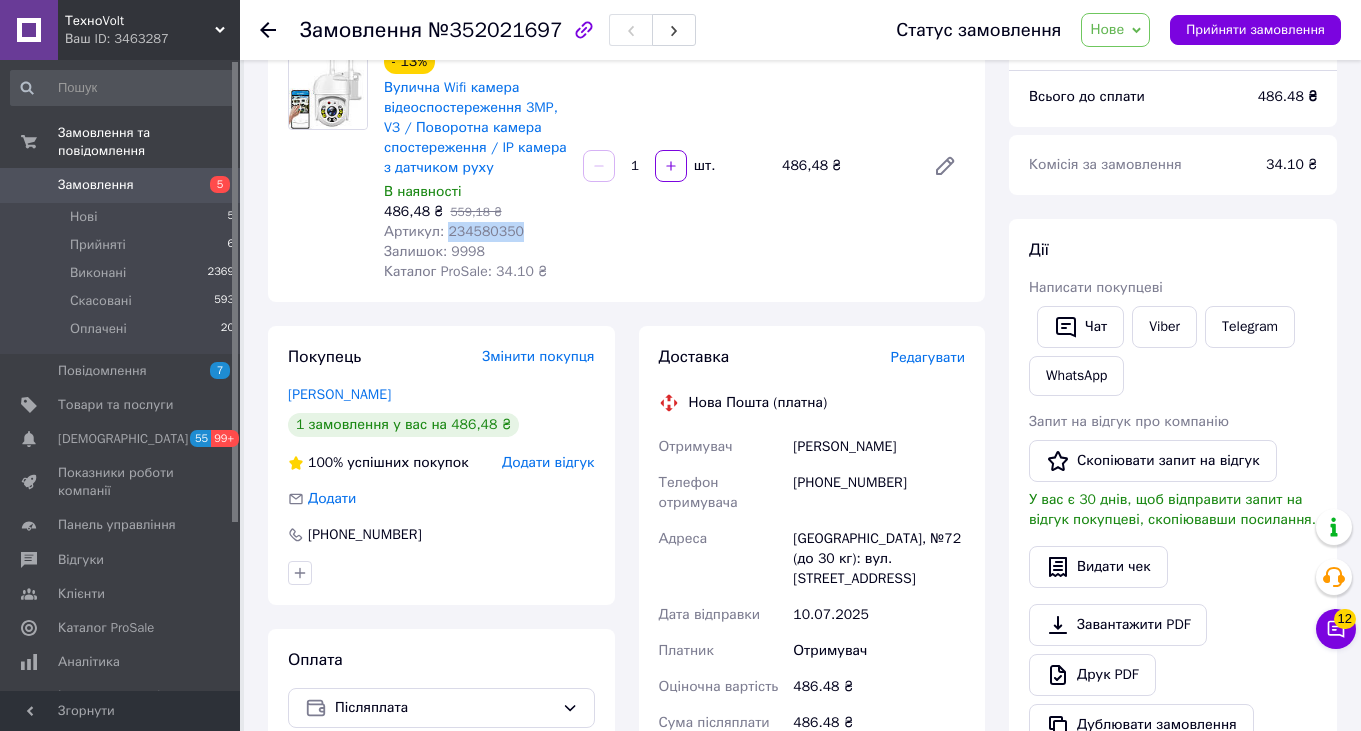 click on "Замовлення" at bounding box center (121, 185) 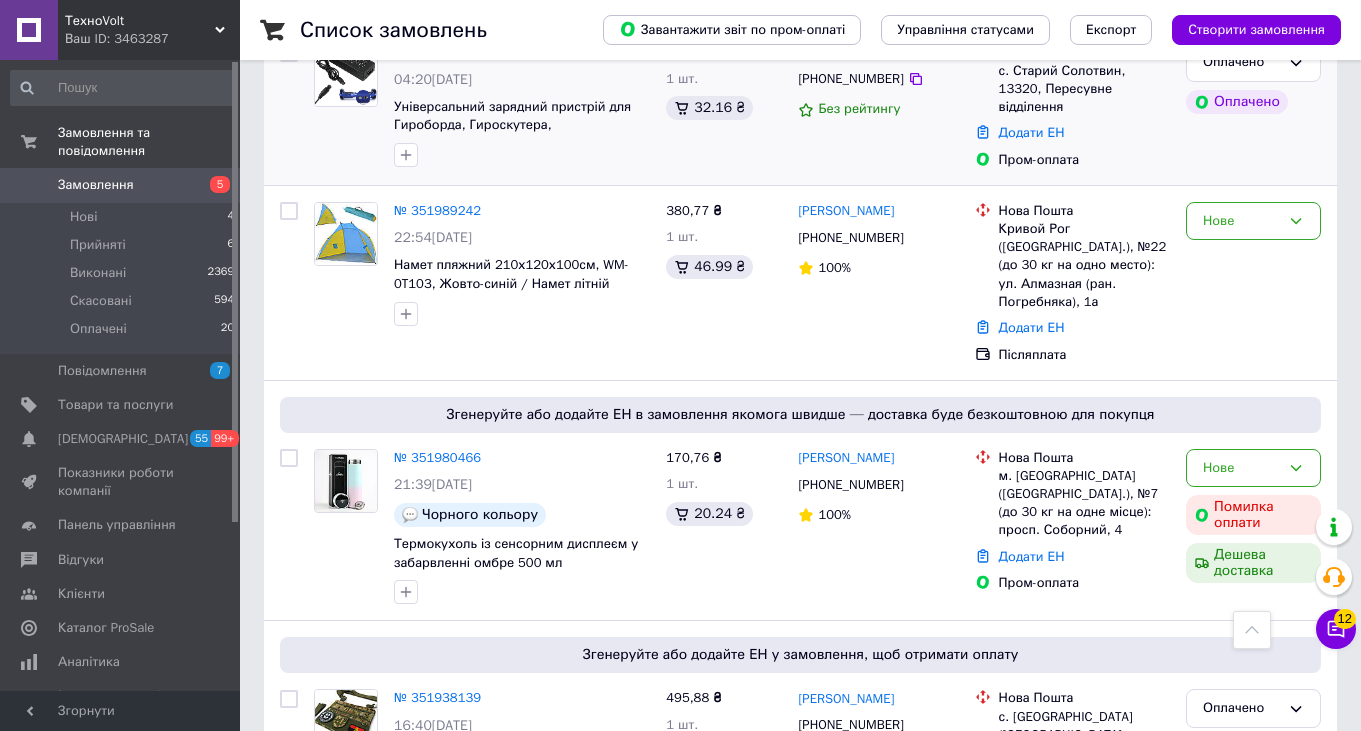 scroll, scrollTop: 827, scrollLeft: 0, axis: vertical 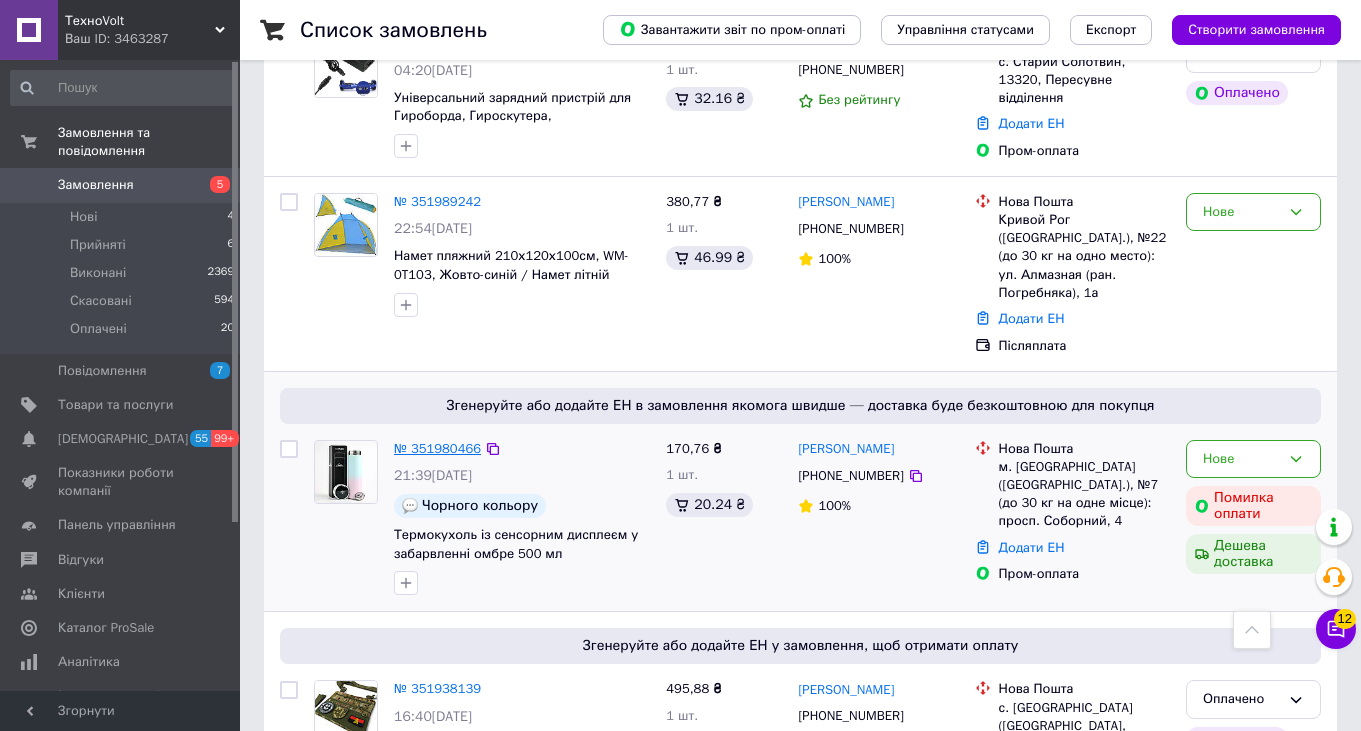 click on "№ 351980466" at bounding box center (437, 448) 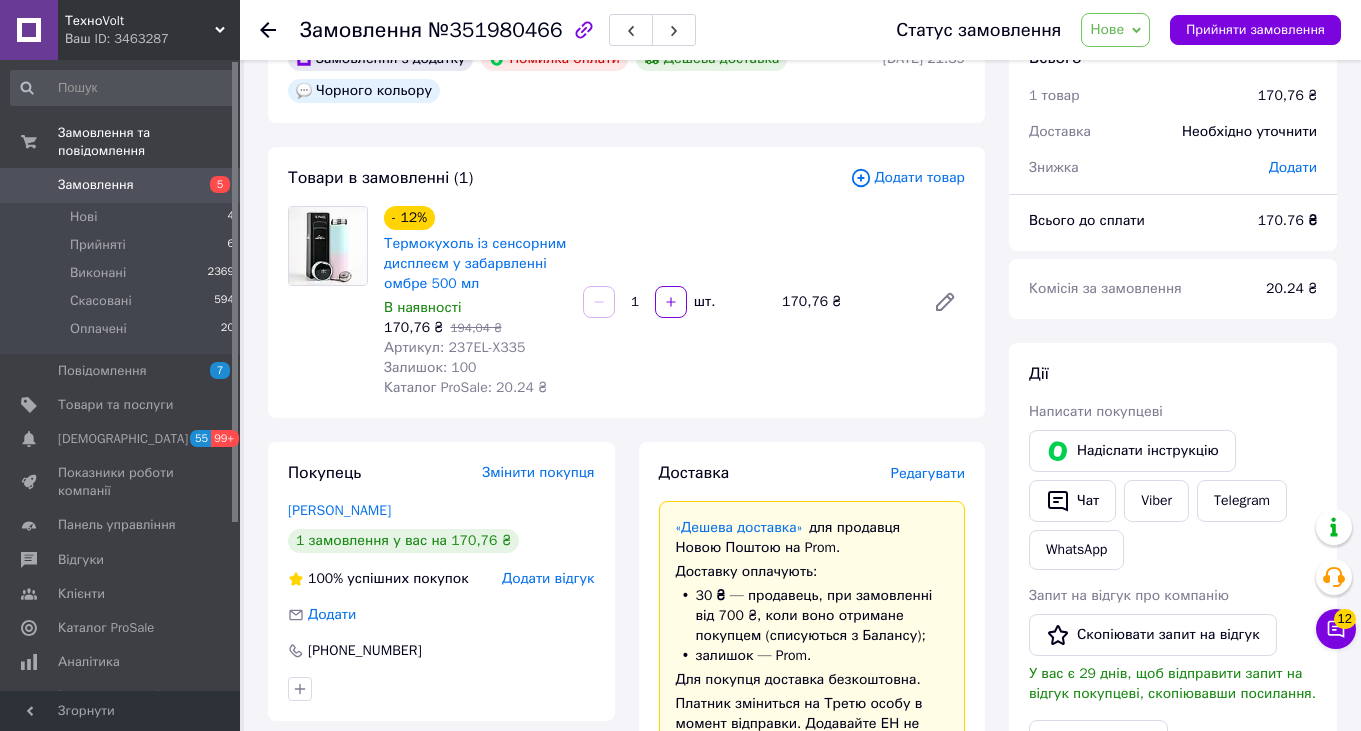 scroll, scrollTop: 46, scrollLeft: 0, axis: vertical 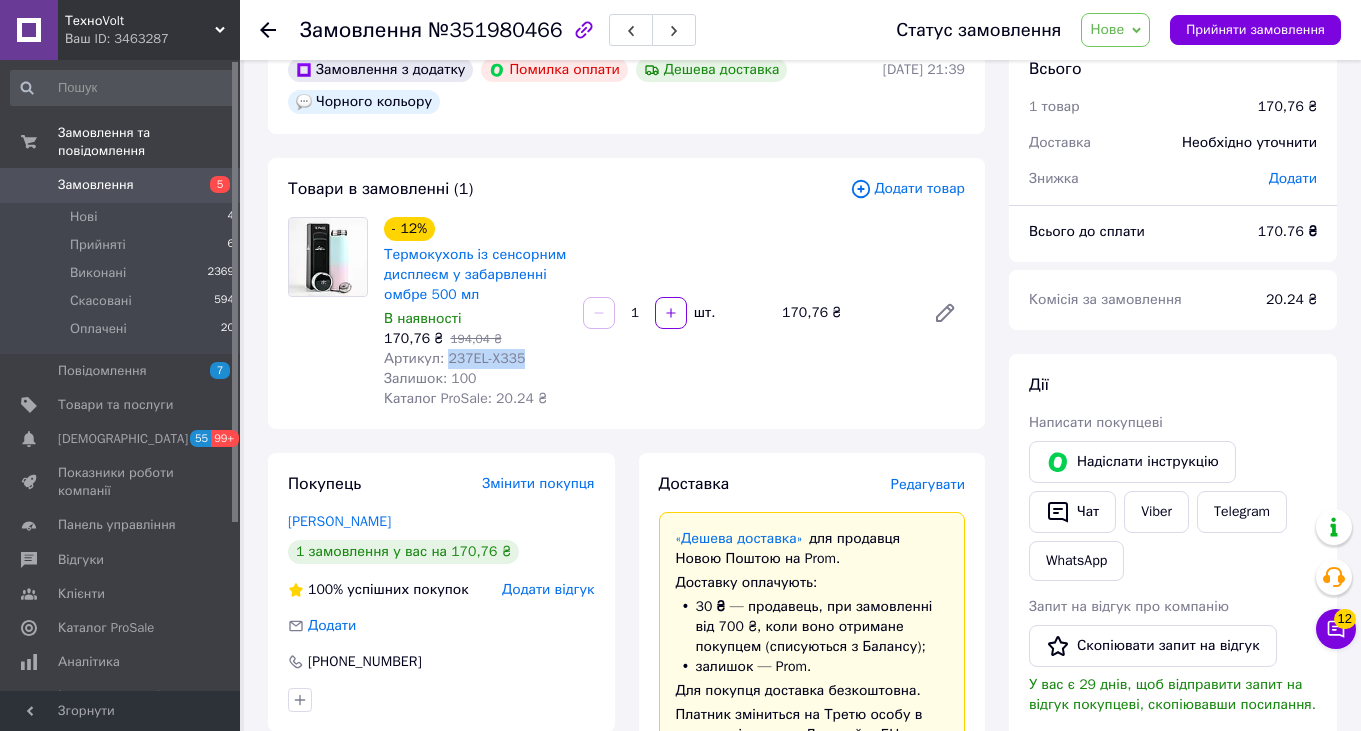 drag, startPoint x: 445, startPoint y: 356, endPoint x: 526, endPoint y: 354, distance: 81.02469 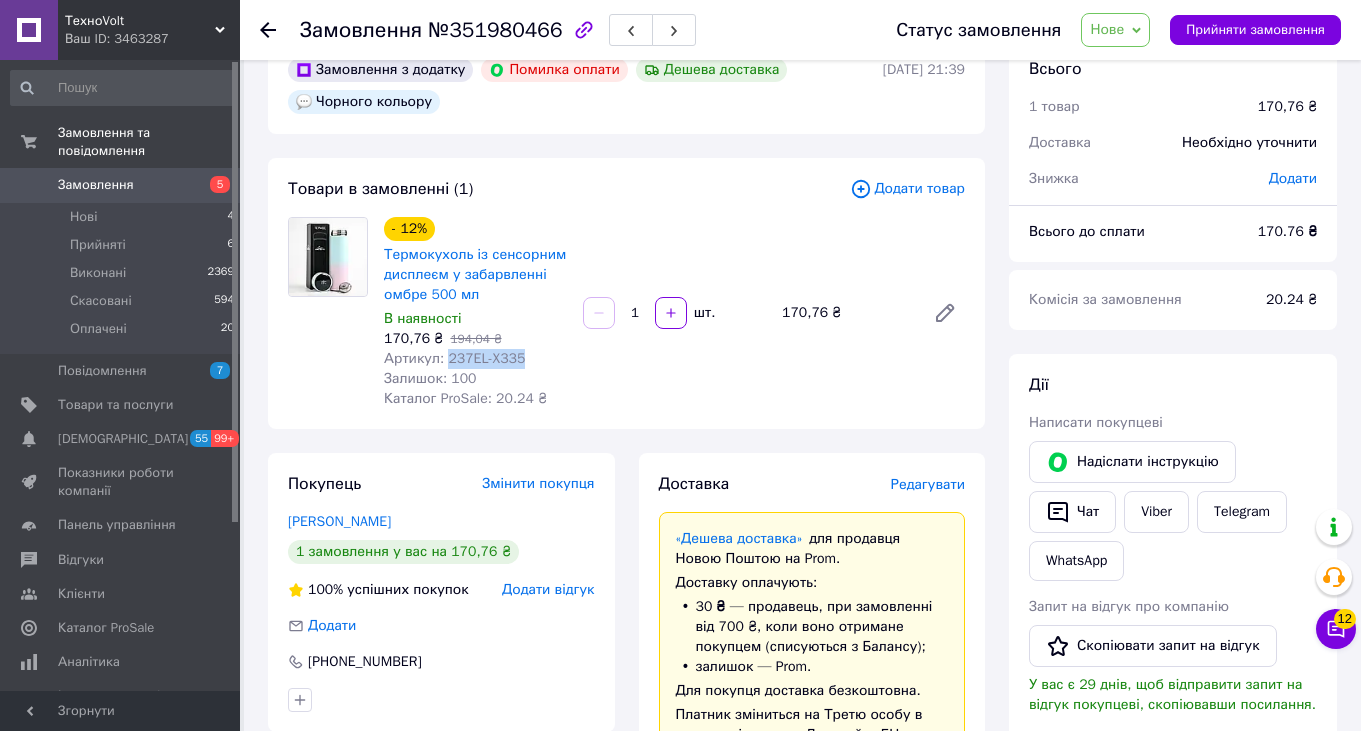 click on "Артикул: 237EL-X335" at bounding box center [475, 359] 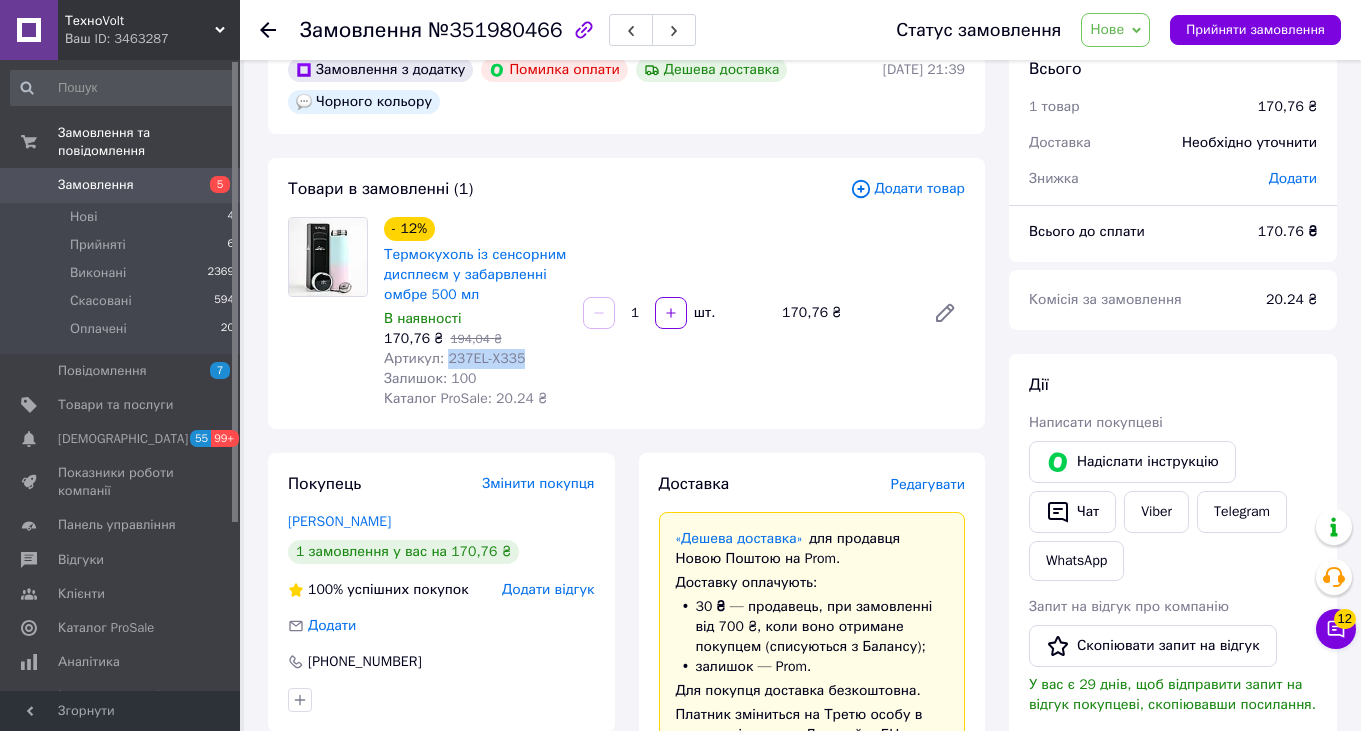 copy on "237EL-X335" 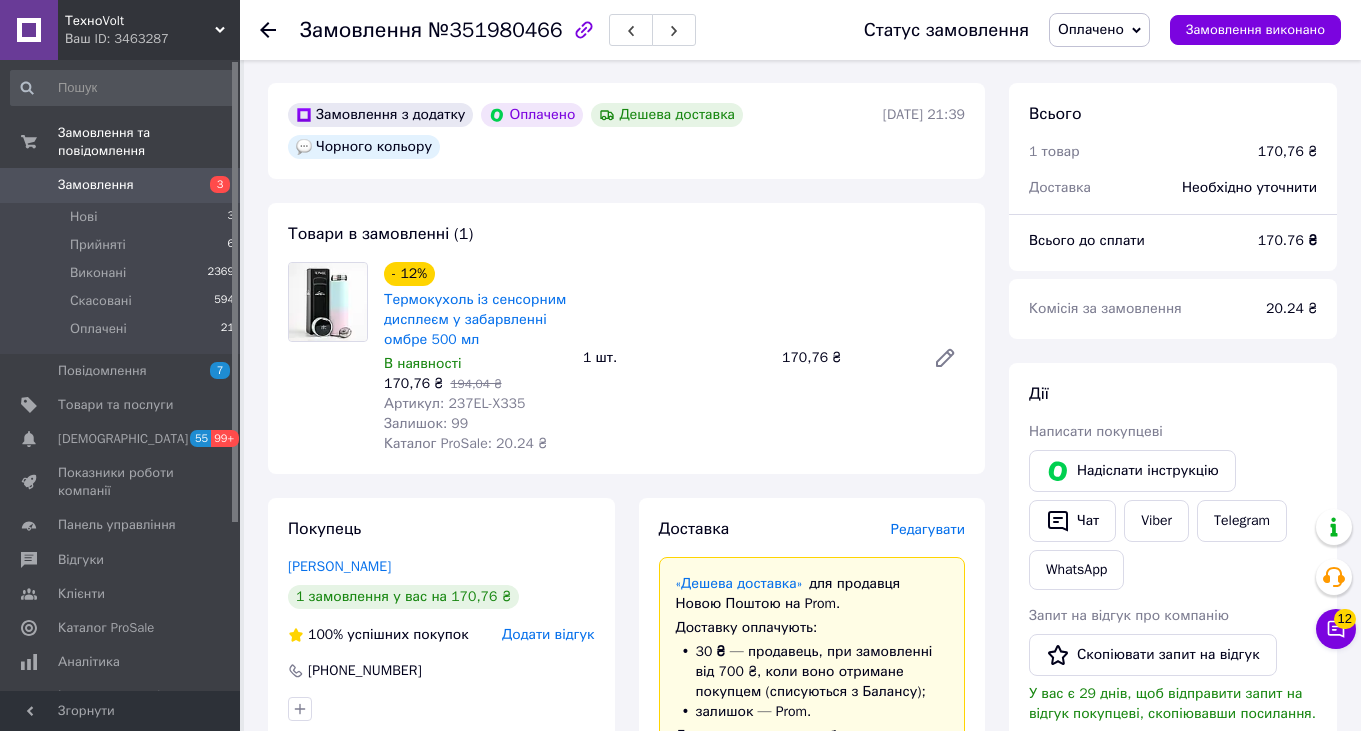scroll, scrollTop: 644, scrollLeft: 0, axis: vertical 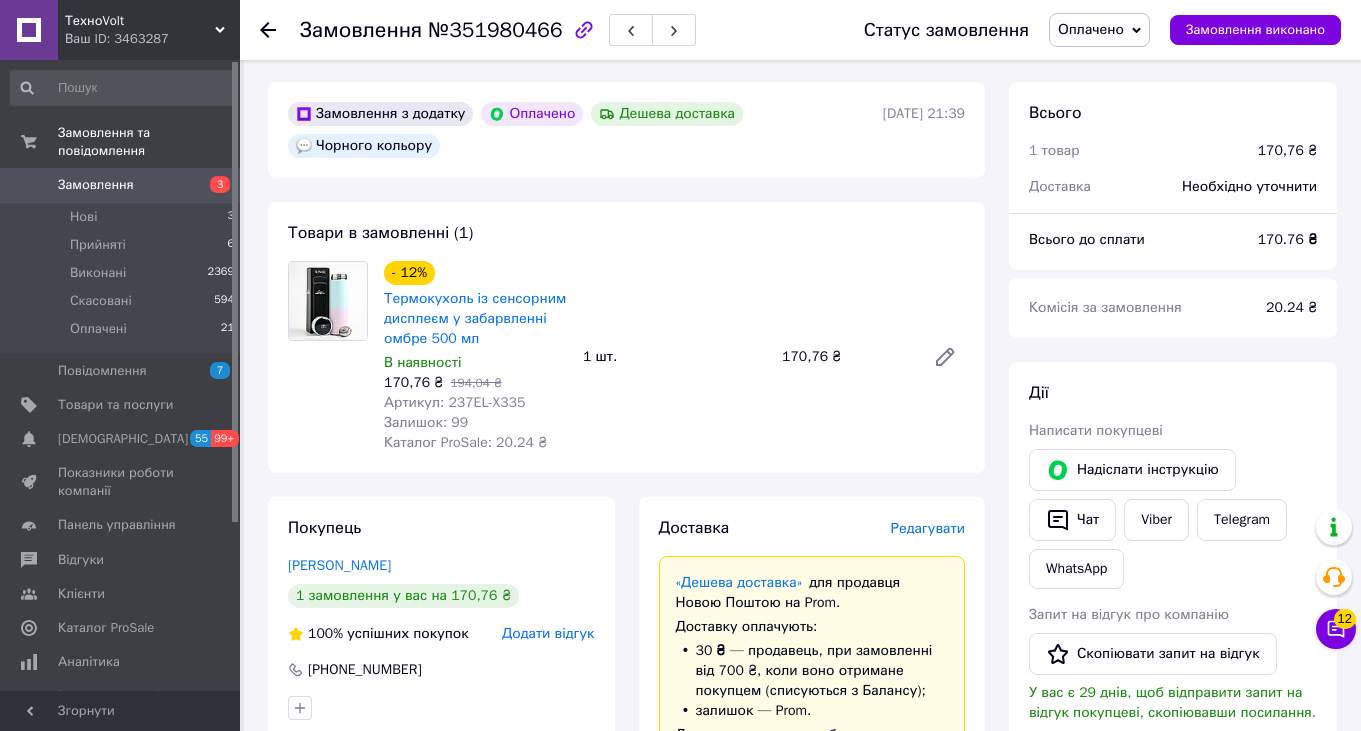 click on "Замовлення" at bounding box center [121, 185] 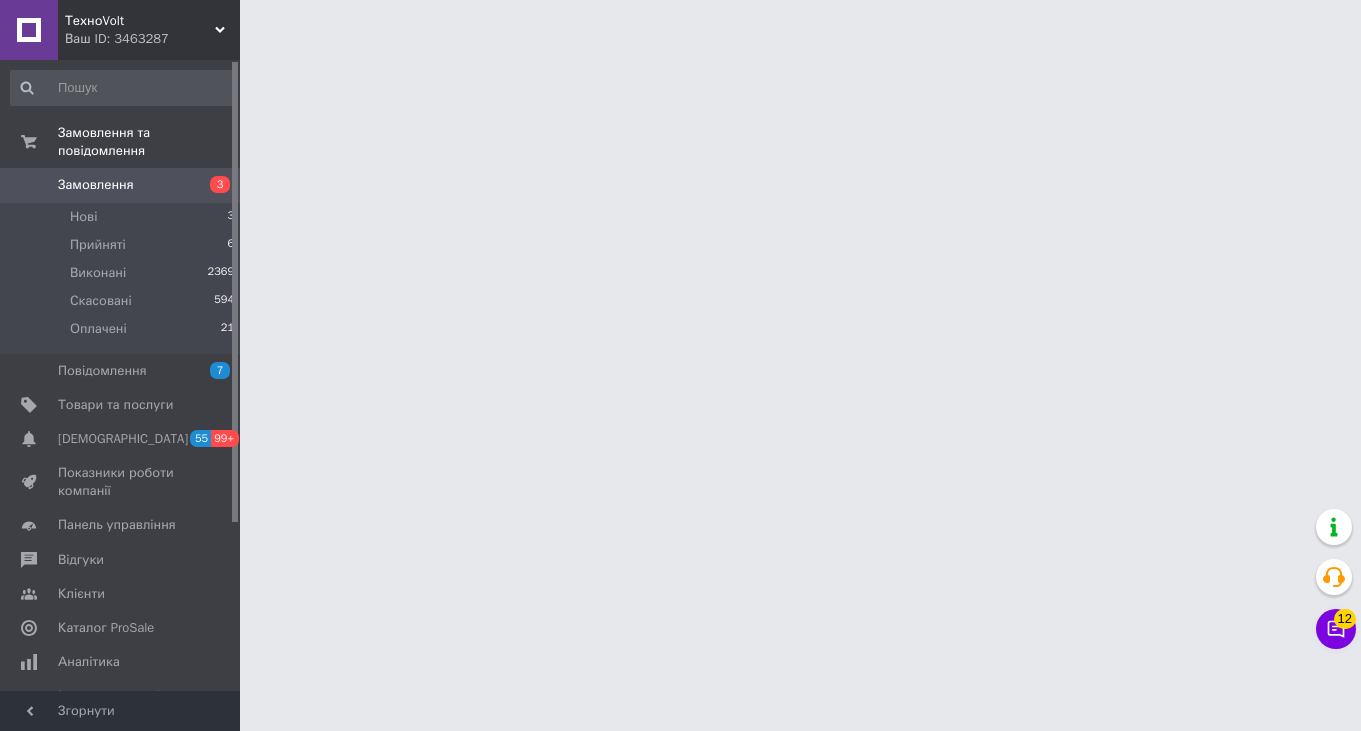 scroll, scrollTop: 0, scrollLeft: 0, axis: both 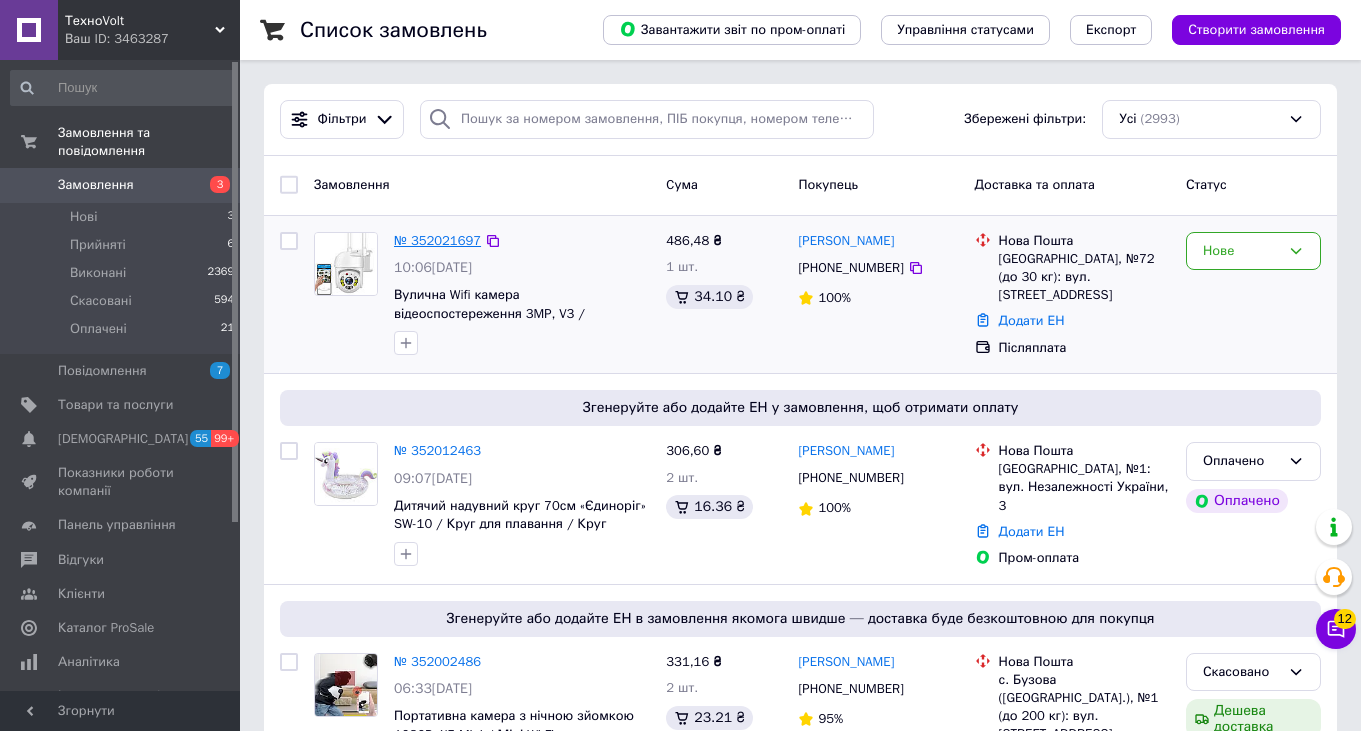 click on "№ 352021697" at bounding box center [437, 240] 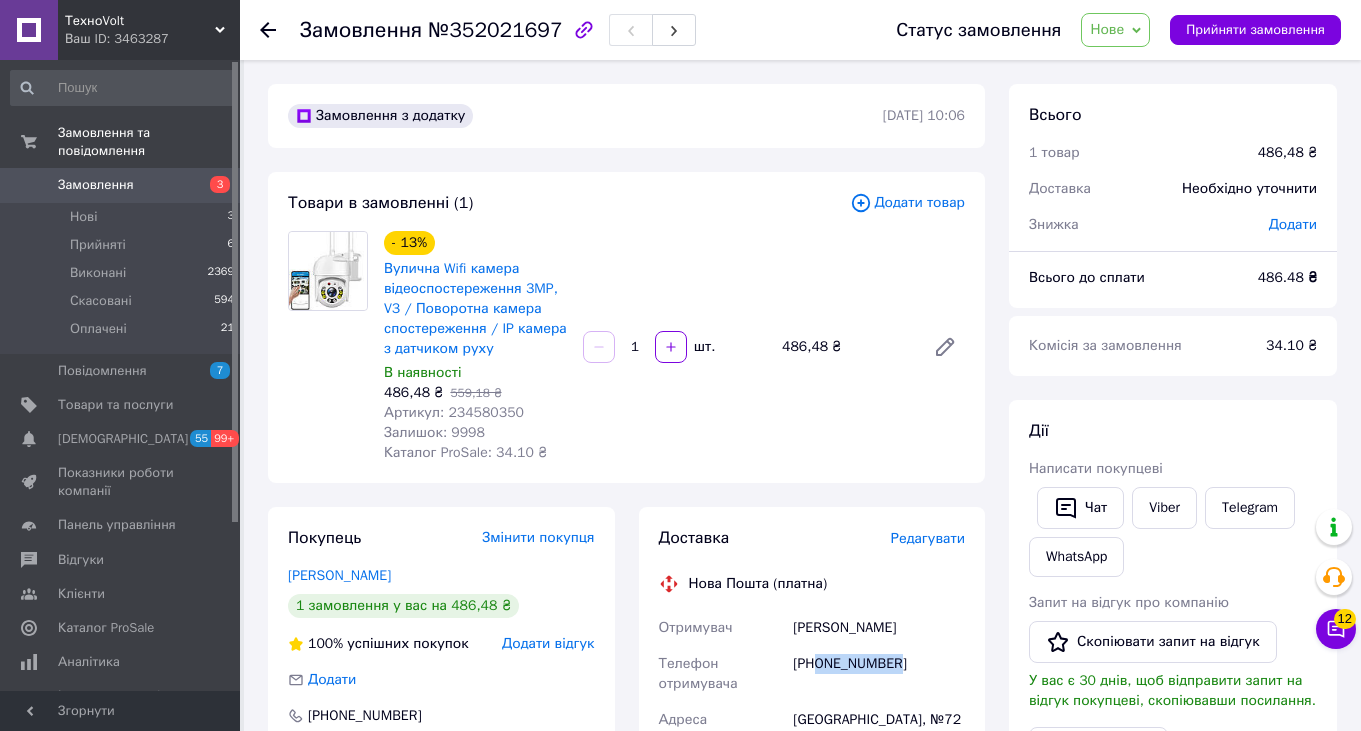 drag, startPoint x: 822, startPoint y: 663, endPoint x: 904, endPoint y: 663, distance: 82 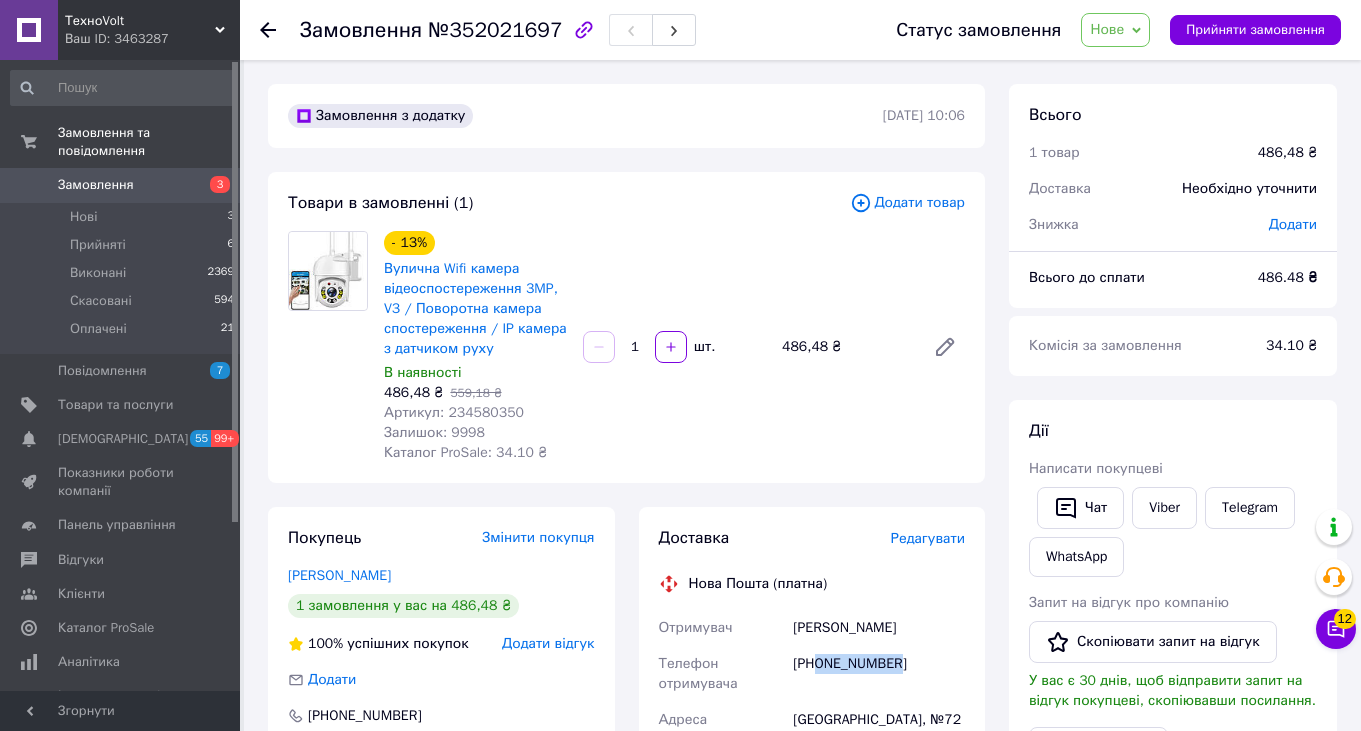 click on "[PHONE_NUMBER]" at bounding box center [879, 674] 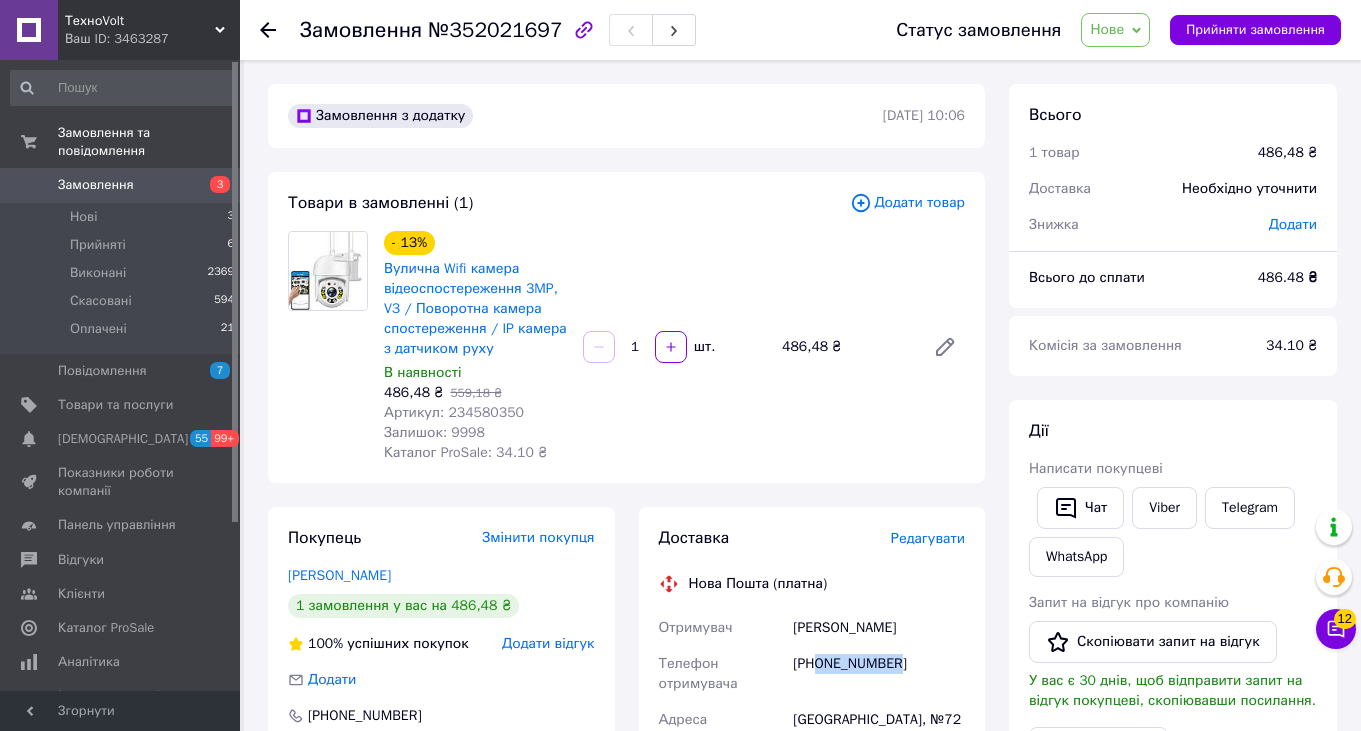copy on "0991064017" 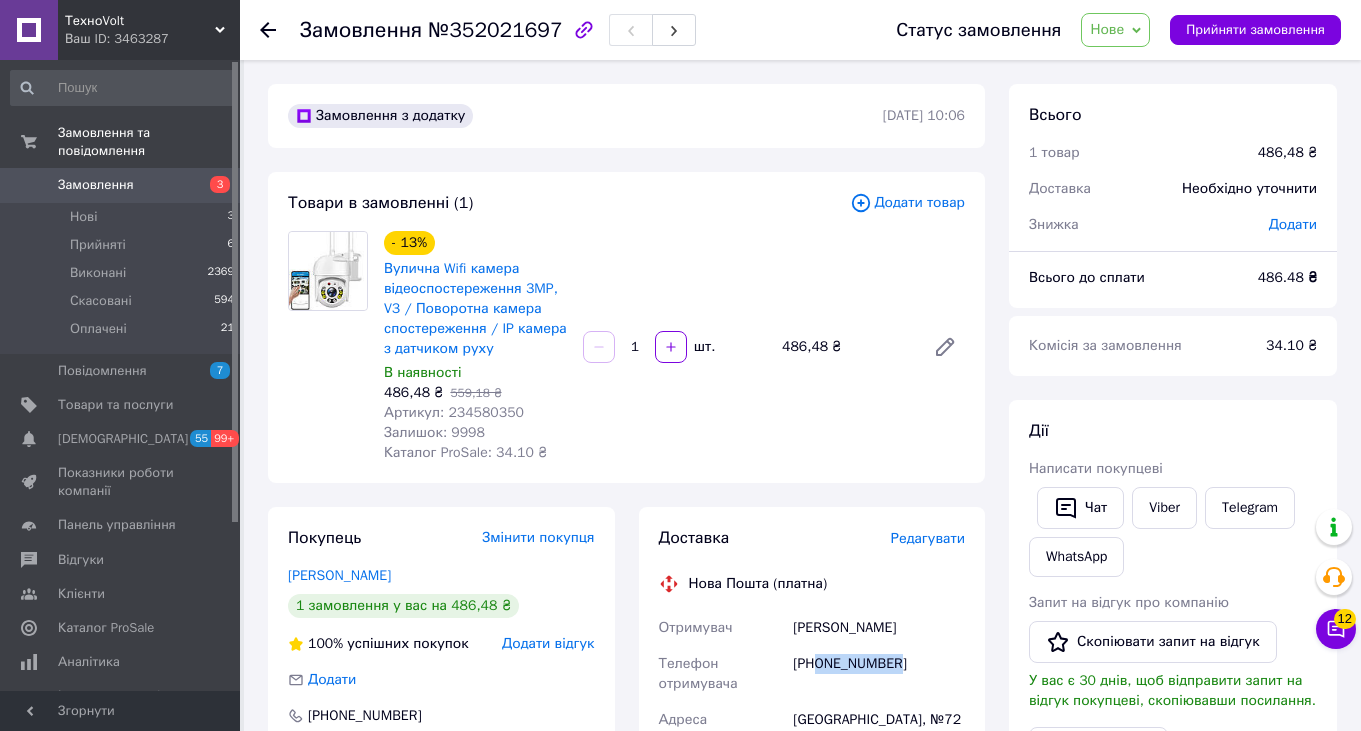 click on "3" at bounding box center [212, 185] 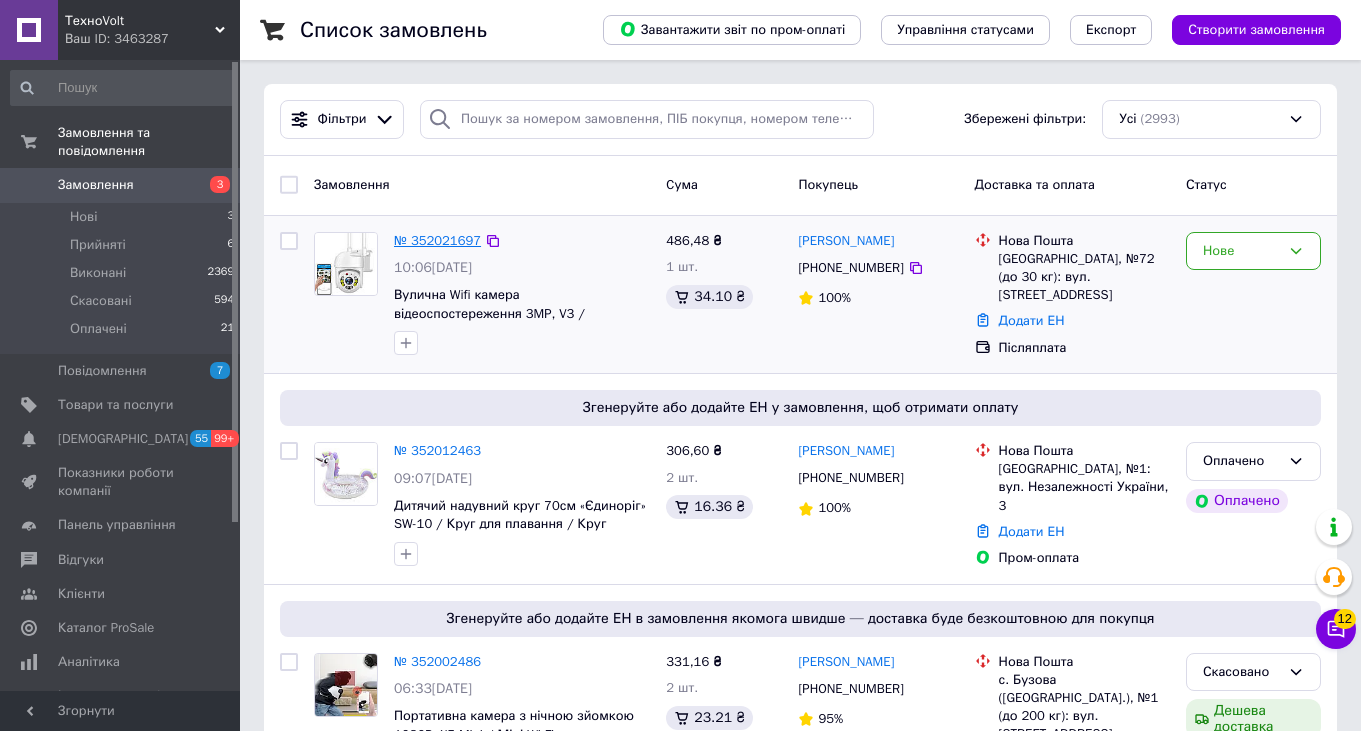 click on "№ 352021697" at bounding box center [437, 240] 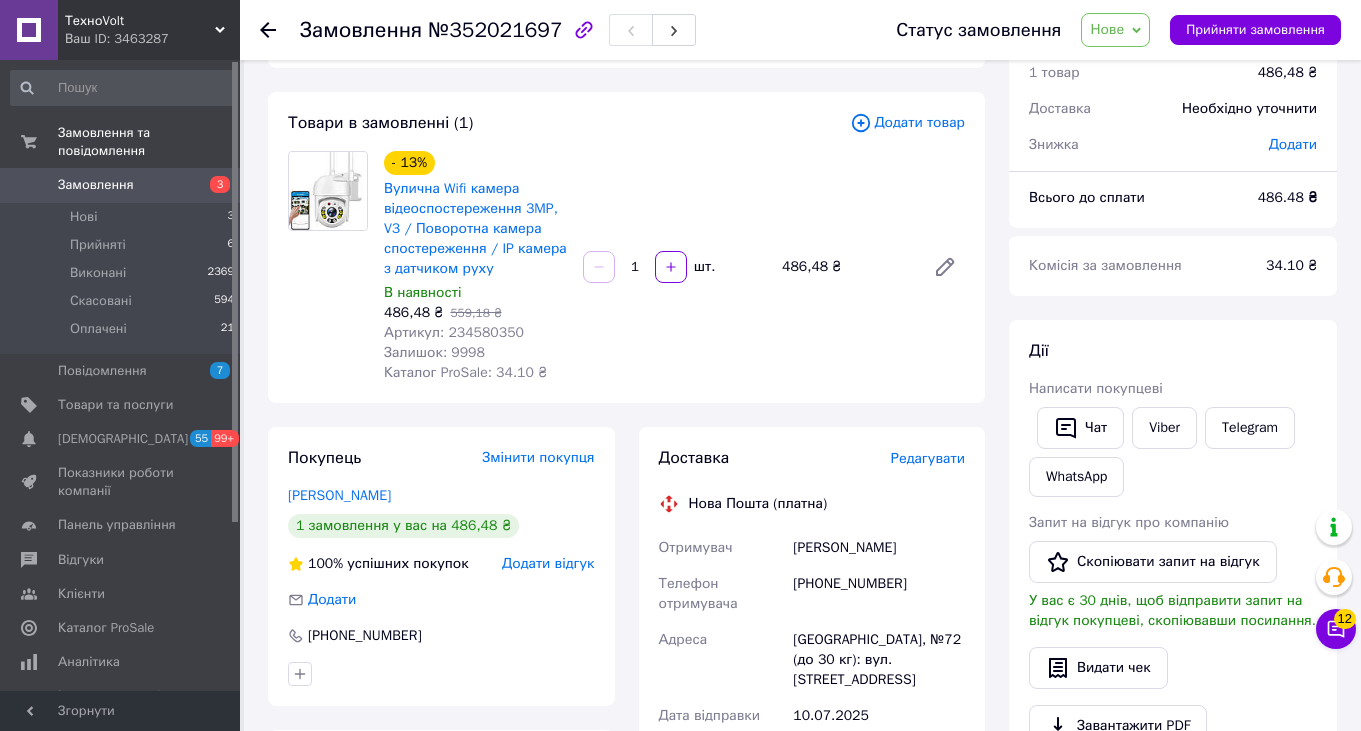 scroll, scrollTop: 78, scrollLeft: 0, axis: vertical 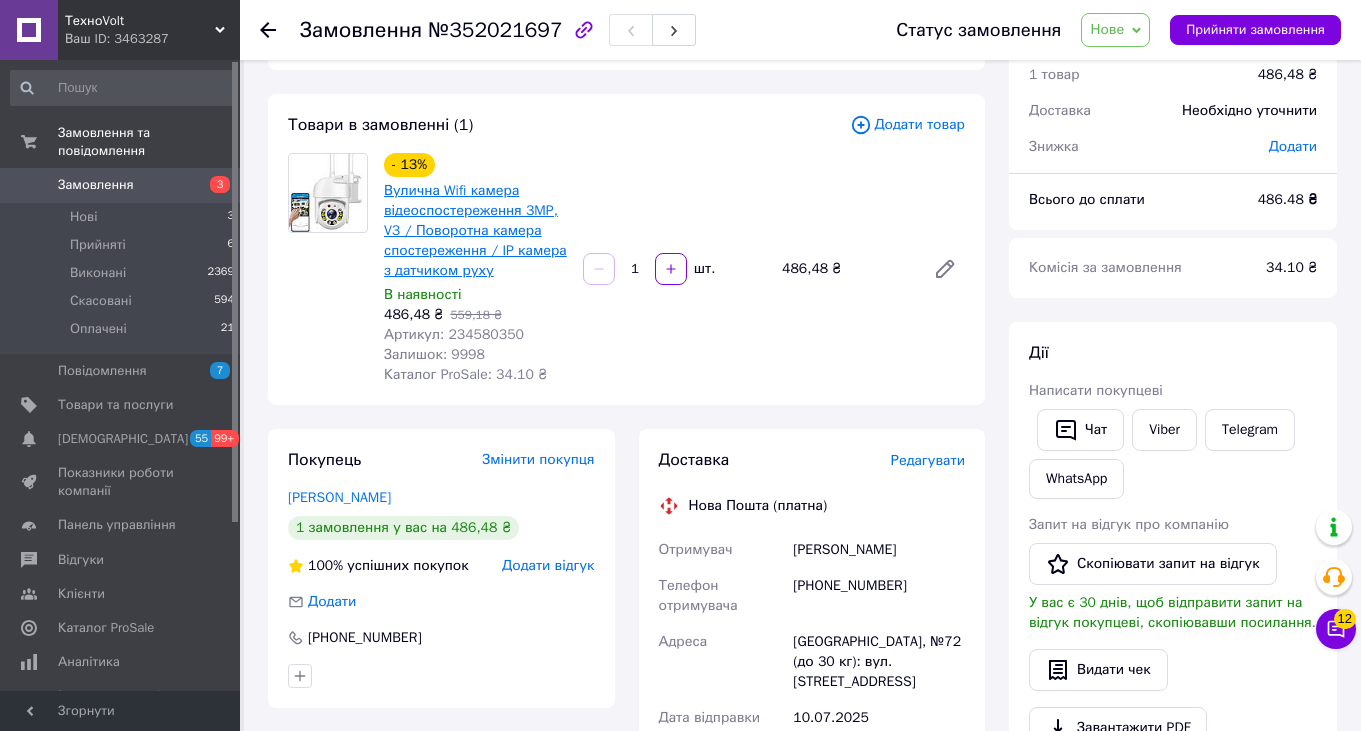 click on "Вулична Wifi камера відеоспостереження 3MP, V3 / Поворотна камера спостереження / IP камера з датчиком руху" at bounding box center [475, 230] 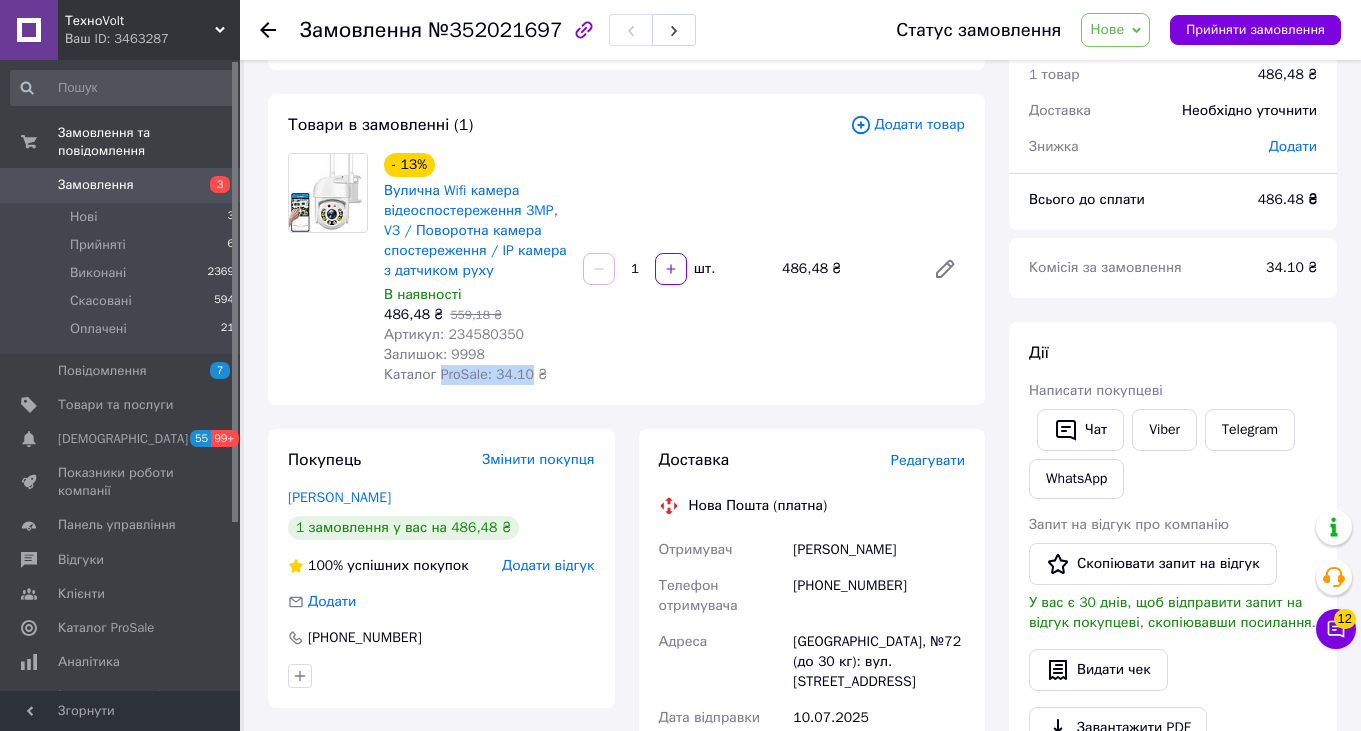 drag, startPoint x: 440, startPoint y: 374, endPoint x: 531, endPoint y: 382, distance: 91.350975 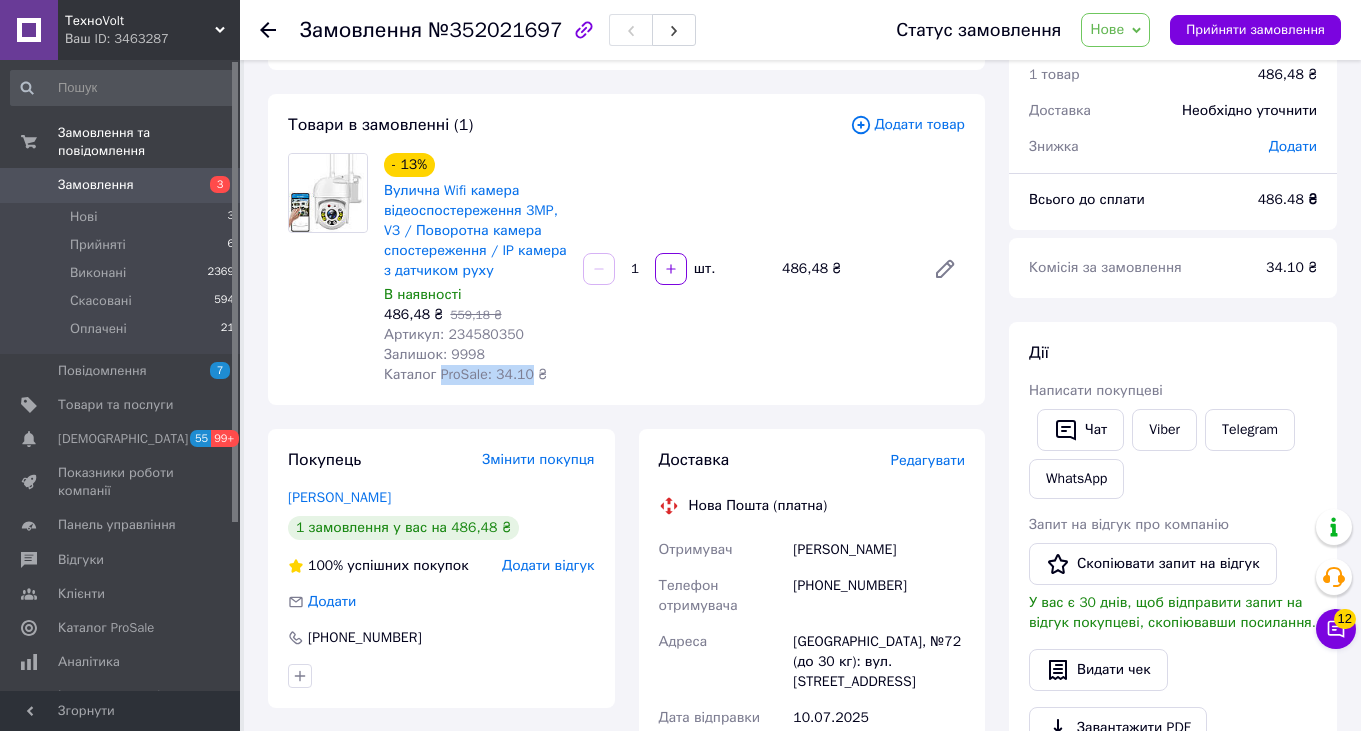 click on "- 13% Вулична Wifi камера відеоспостереження 3MP, V3 / Поворотна камера спостереження / IP камера з датчиком руху В наявності 486,48 ₴   559,18 ₴ Артикул: 234580350 Залишок: 9998 Каталог ProSale: 34.10 ₴" at bounding box center [475, 269] 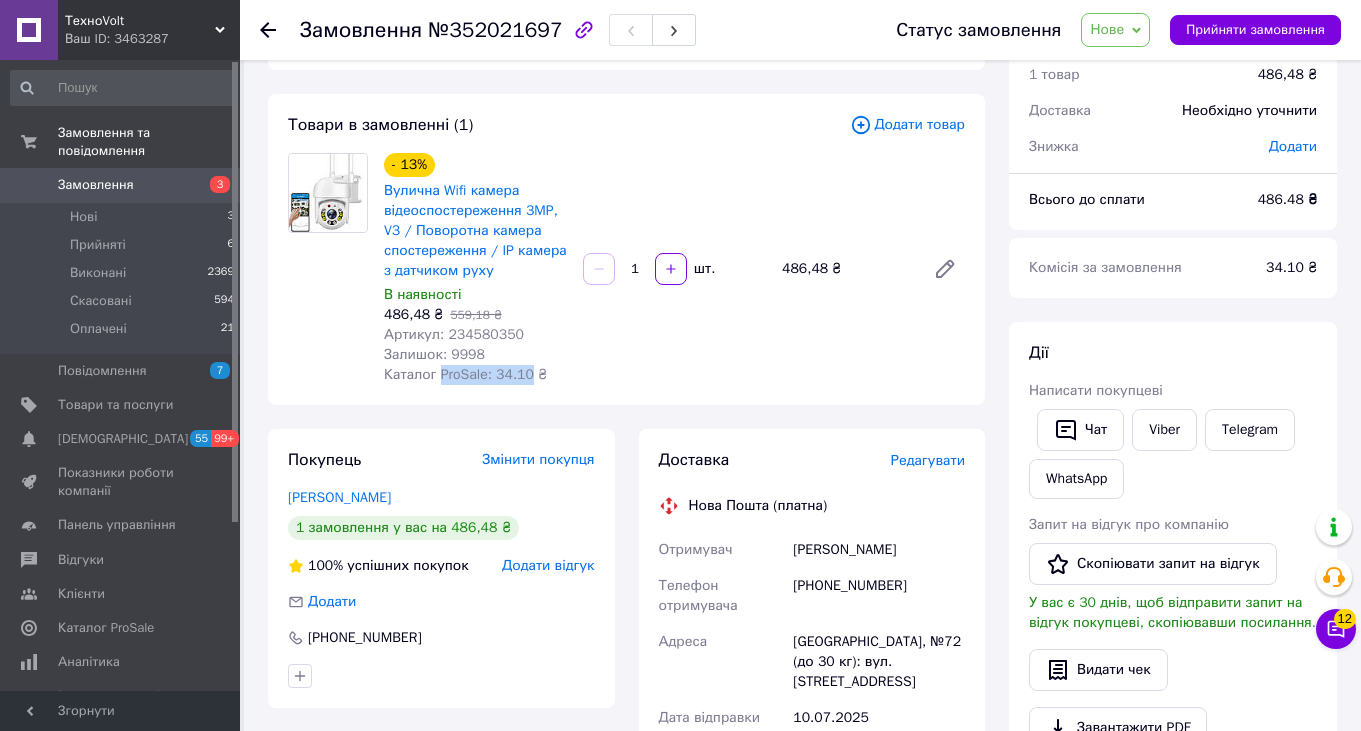 copy on "ProSale: 34.10" 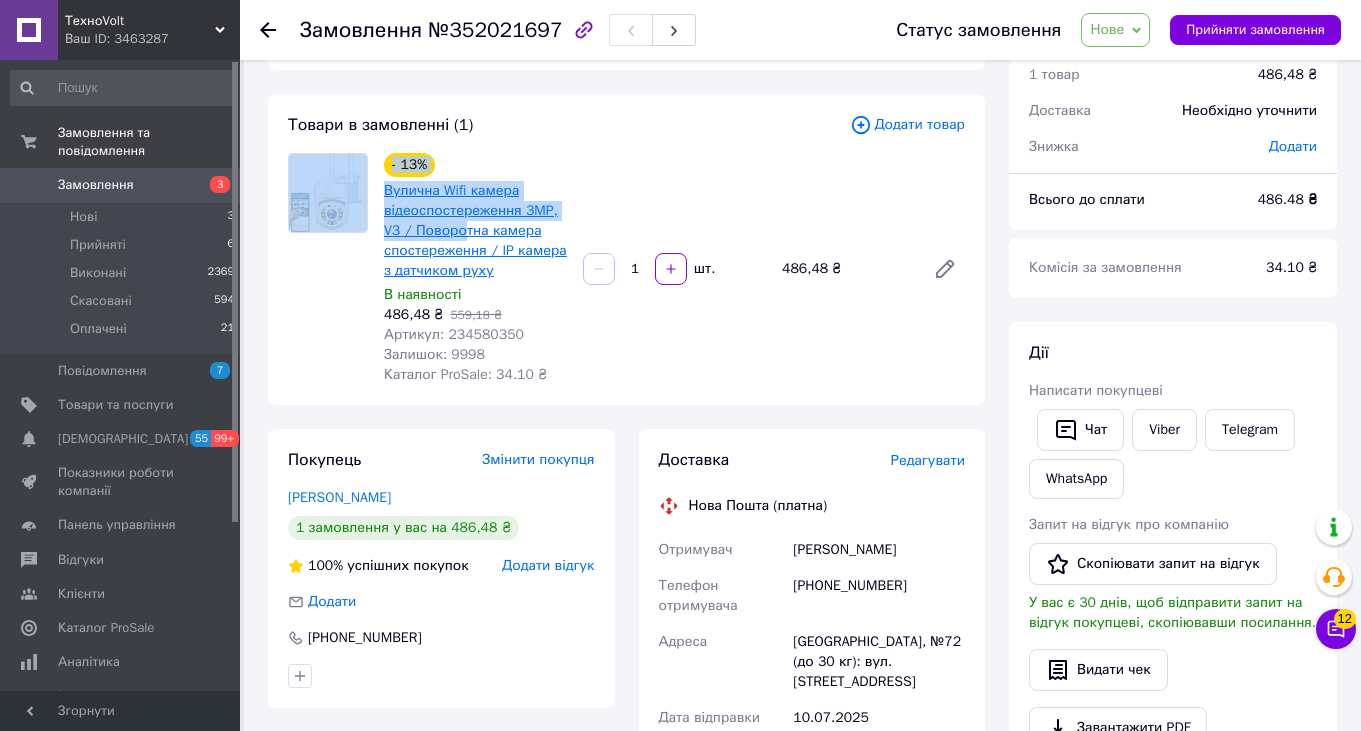 drag, startPoint x: 373, startPoint y: 179, endPoint x: 465, endPoint y: 223, distance: 101.98039 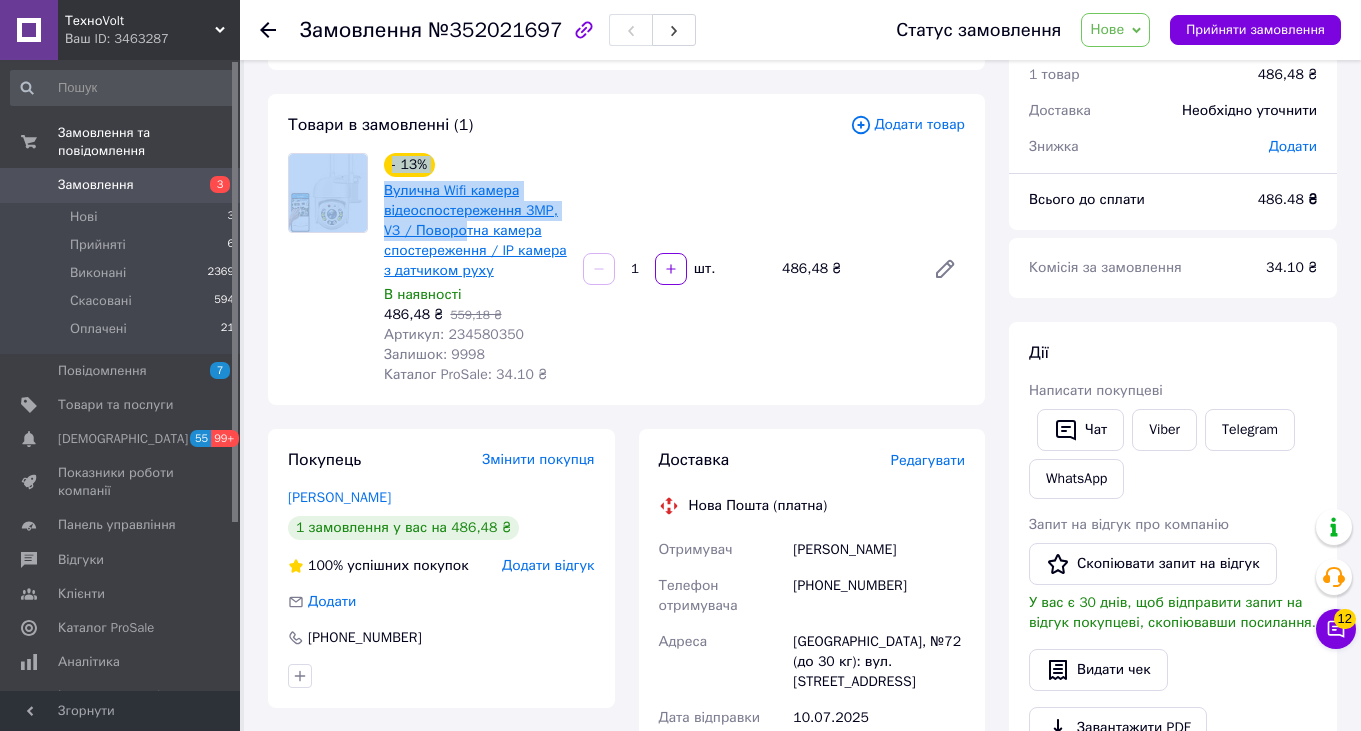 click on "- 13% Вулична Wifi камера відеоспостереження 3MP, V3 / Поворотна камера спостереження / IP камера з датчиком руху В наявності 486,48 ₴   559,18 ₴ Артикул: 234580350 Залишок: 9998 Каталог ProSale: 34.10 ₴  1   шт. 486,48 ₴" at bounding box center (626, 269) 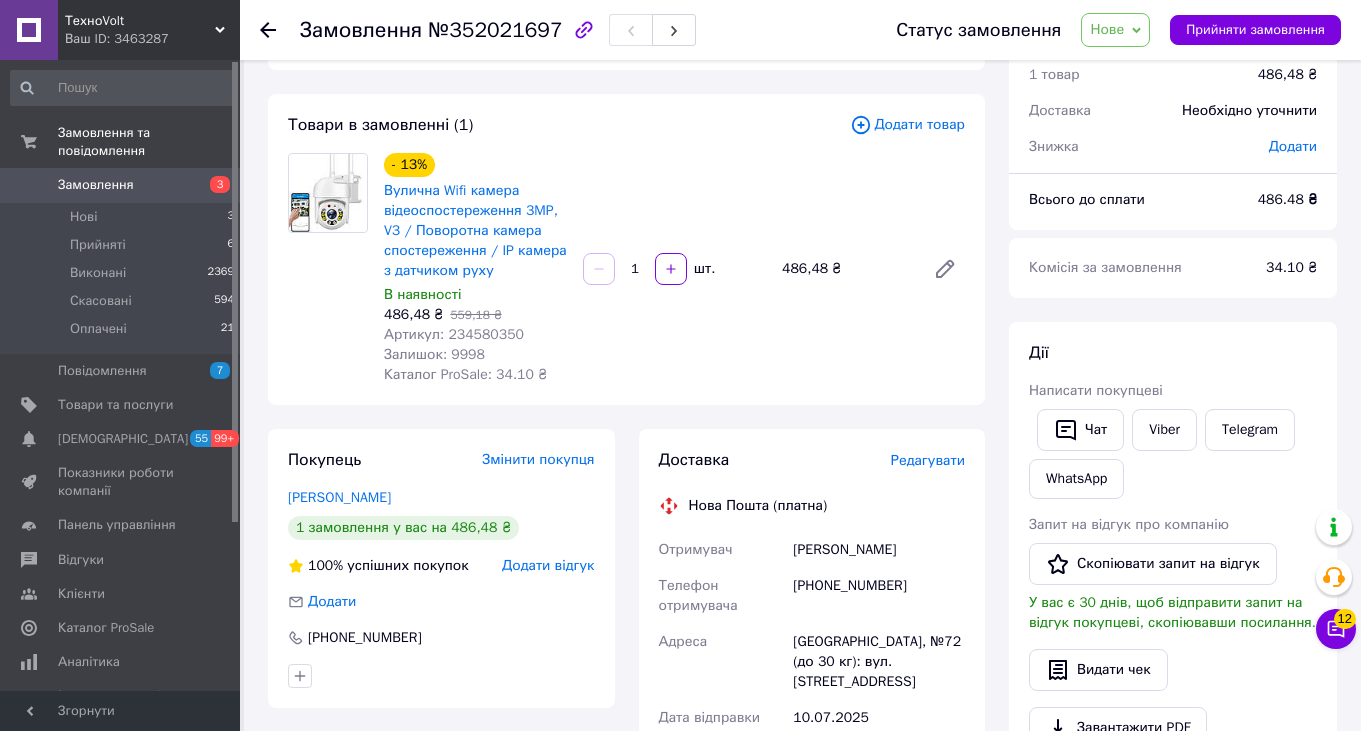 click on "- 13% Вулична Wifi камера відеоспостереження 3MP, V3 / Поворотна камера спостереження / IP камера з датчиком руху В наявності 486,48 ₴   559,18 ₴ Артикул: 234580350 Залишок: 9998 Каталог ProSale: 34.10 ₴  1   шт. 486,48 ₴" at bounding box center (674, 269) 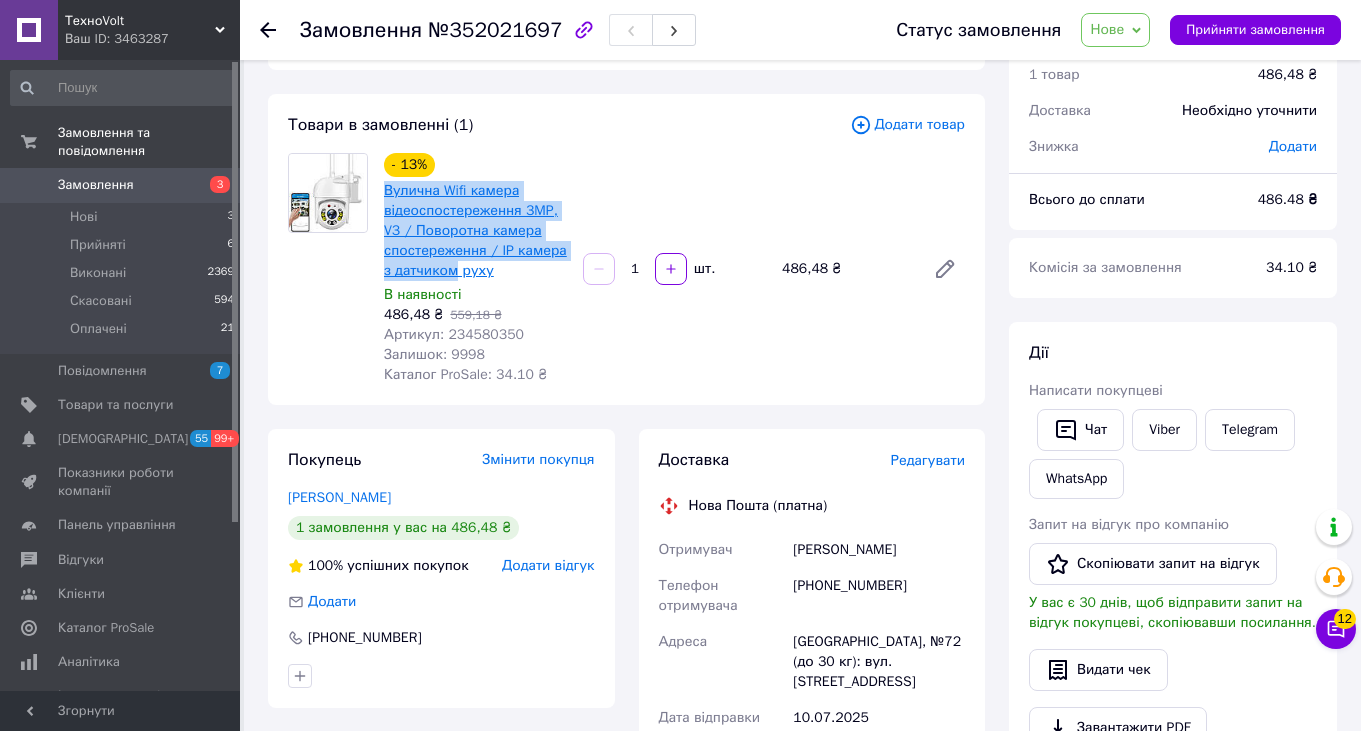 drag, startPoint x: 380, startPoint y: 188, endPoint x: 460, endPoint y: 268, distance: 113.137085 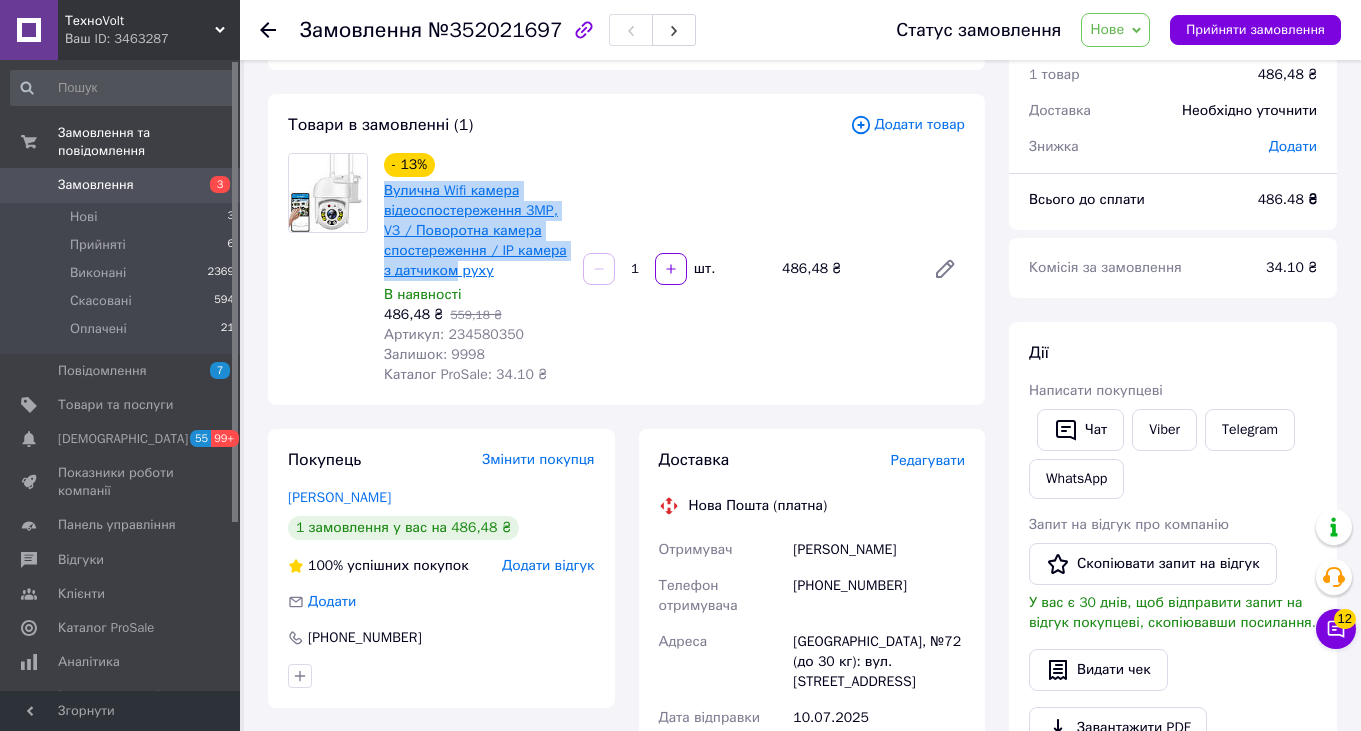 click on "- 13% Вулична Wifi камера відеоспостереження 3MP, V3 / Поворотна камера спостереження / IP камера з датчиком руху В наявності 486,48 ₴   559,18 ₴ Артикул: 234580350 Залишок: 9998 Каталог ProSale: 34.10 ₴" at bounding box center (475, 269) 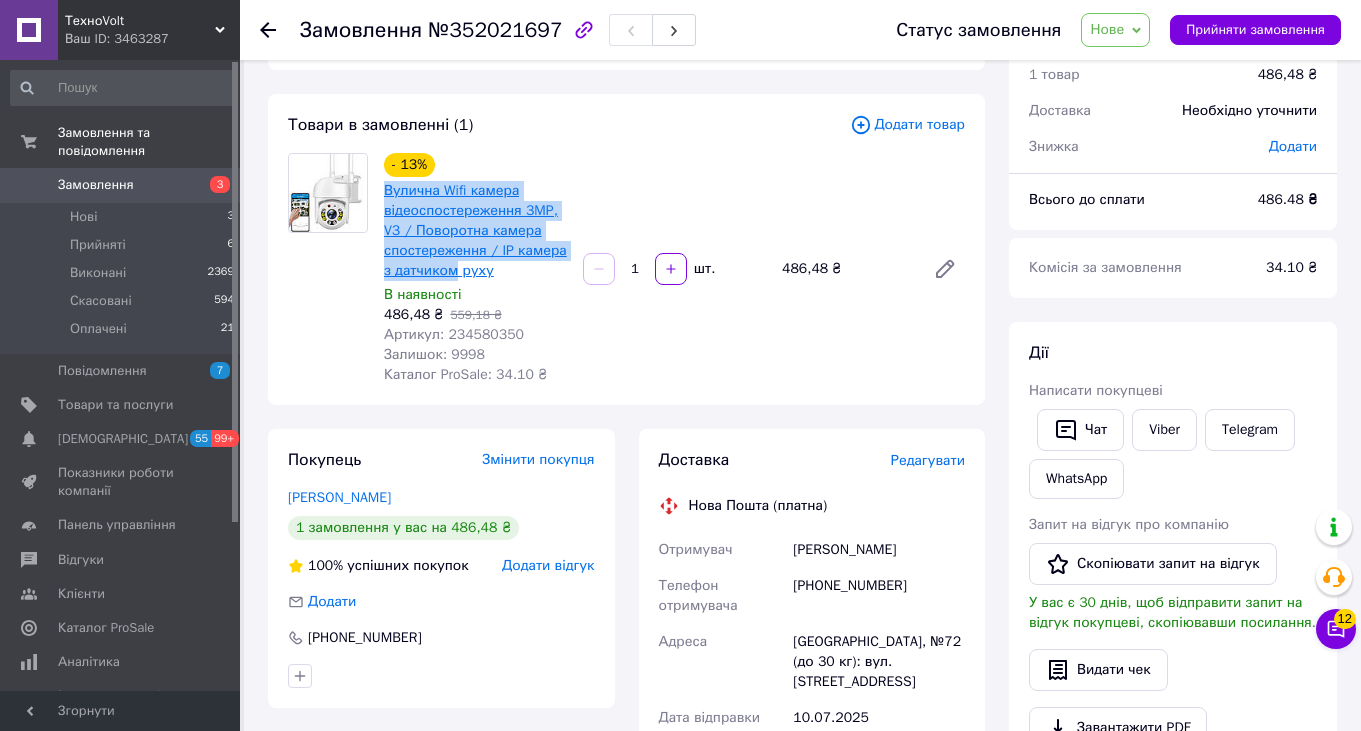copy on "Вулична Wifi камера відеоспостереження 3MP, V3 / Поворотна камера спостереження / IP камера з датчиком" 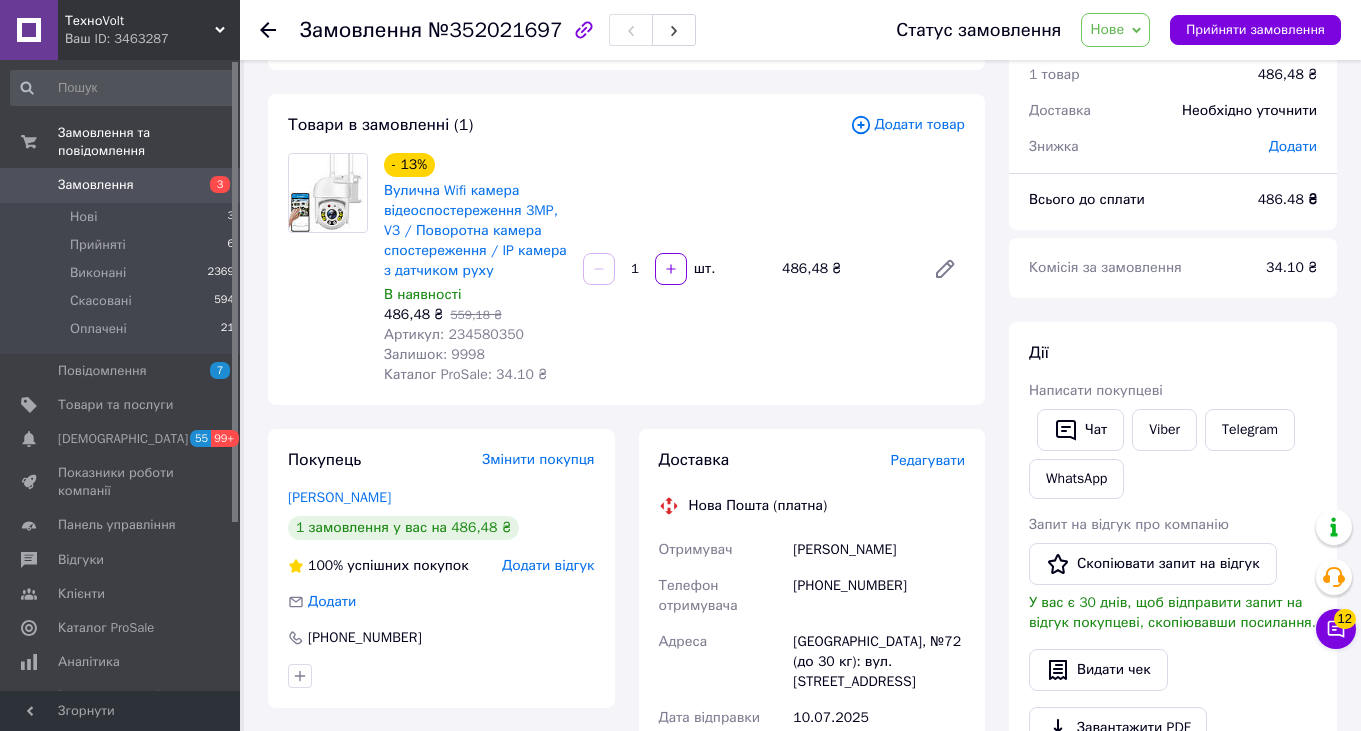 click at bounding box center [328, 269] 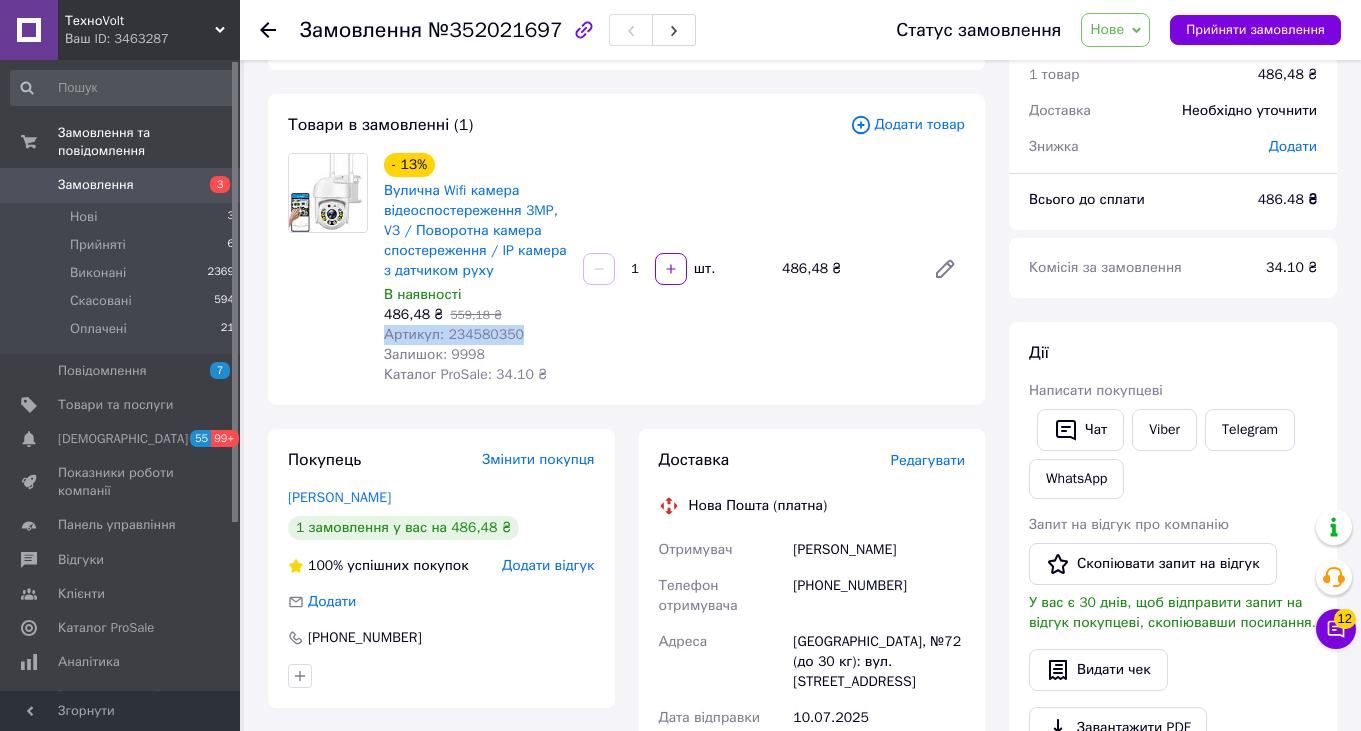 drag, startPoint x: 381, startPoint y: 330, endPoint x: 522, endPoint y: 342, distance: 141.50972 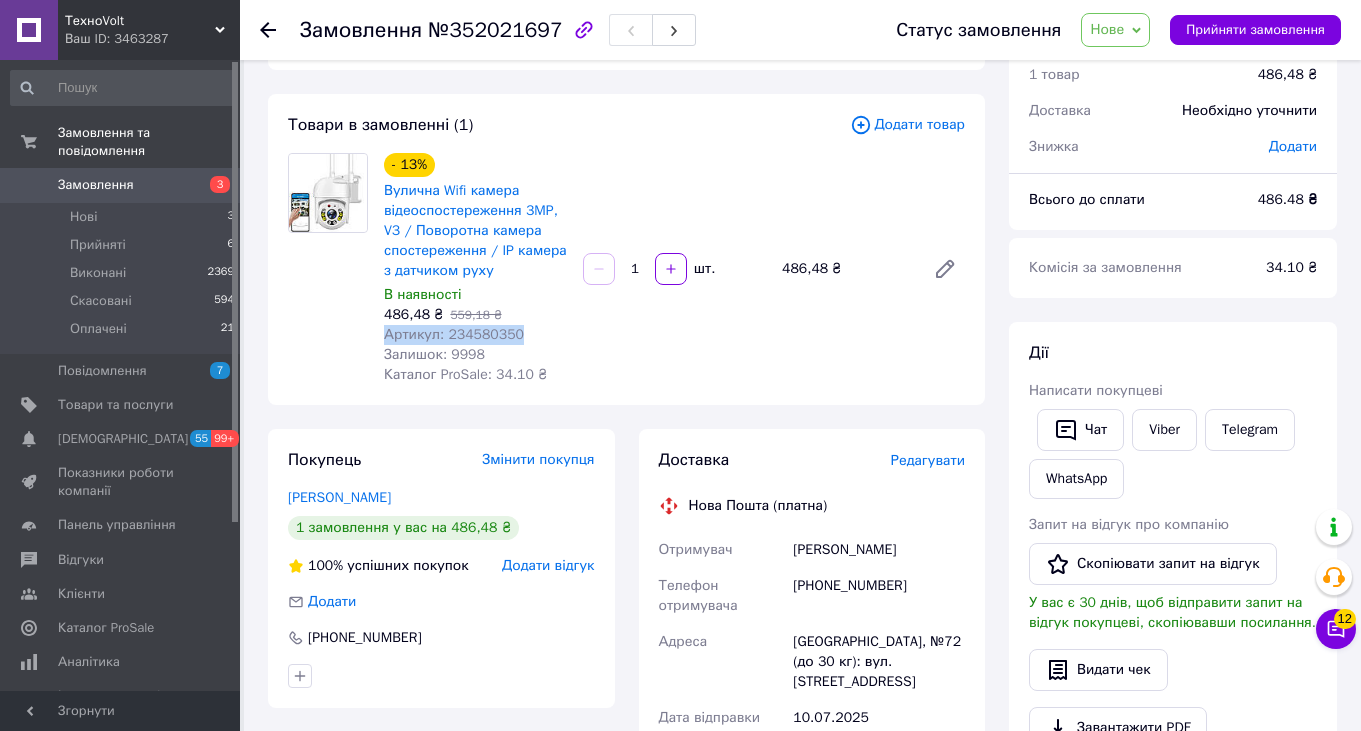 click on "- 13% Вулична Wifi камера відеоспостереження 3MP, V3 / Поворотна камера спостереження / IP камера з датчиком руху В наявності 486,48 ₴   559,18 ₴ Артикул: 234580350 Залишок: 9998 Каталог ProSale: 34.10 ₴" at bounding box center (475, 269) 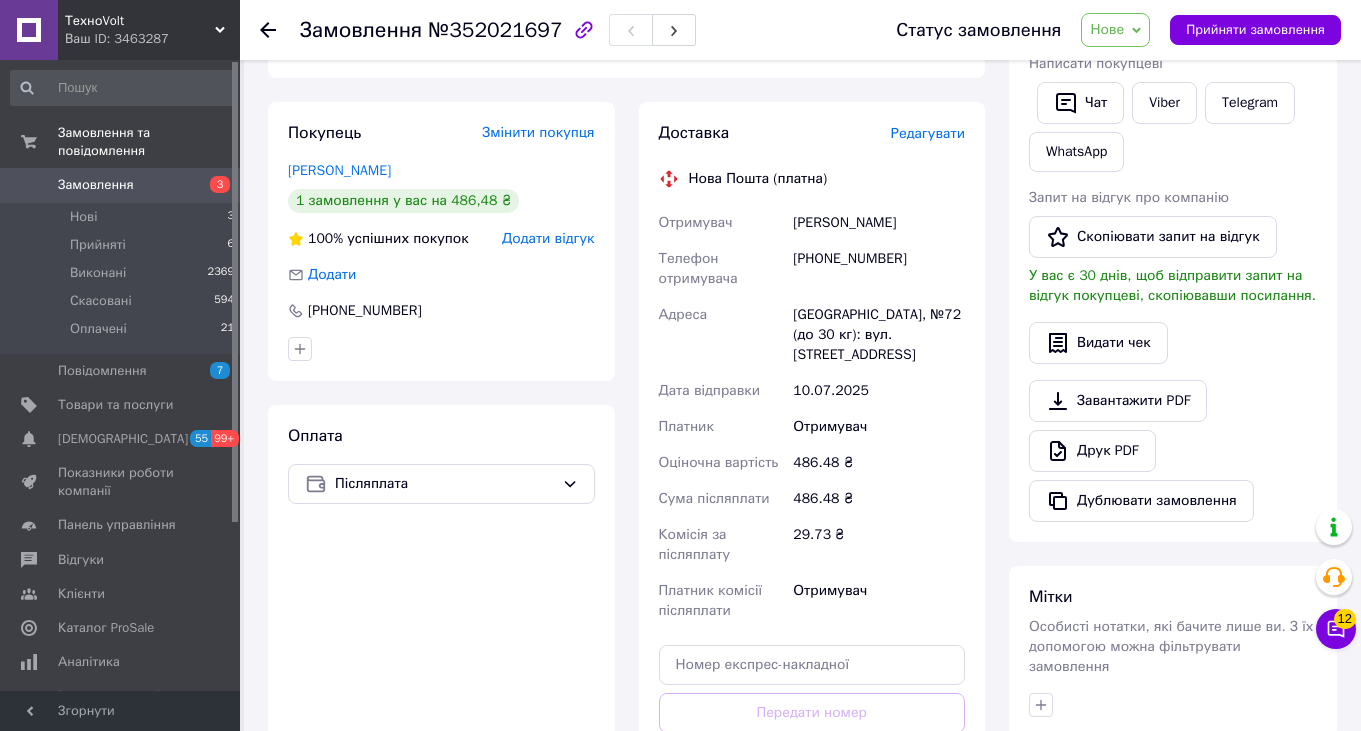 scroll, scrollTop: 421, scrollLeft: 0, axis: vertical 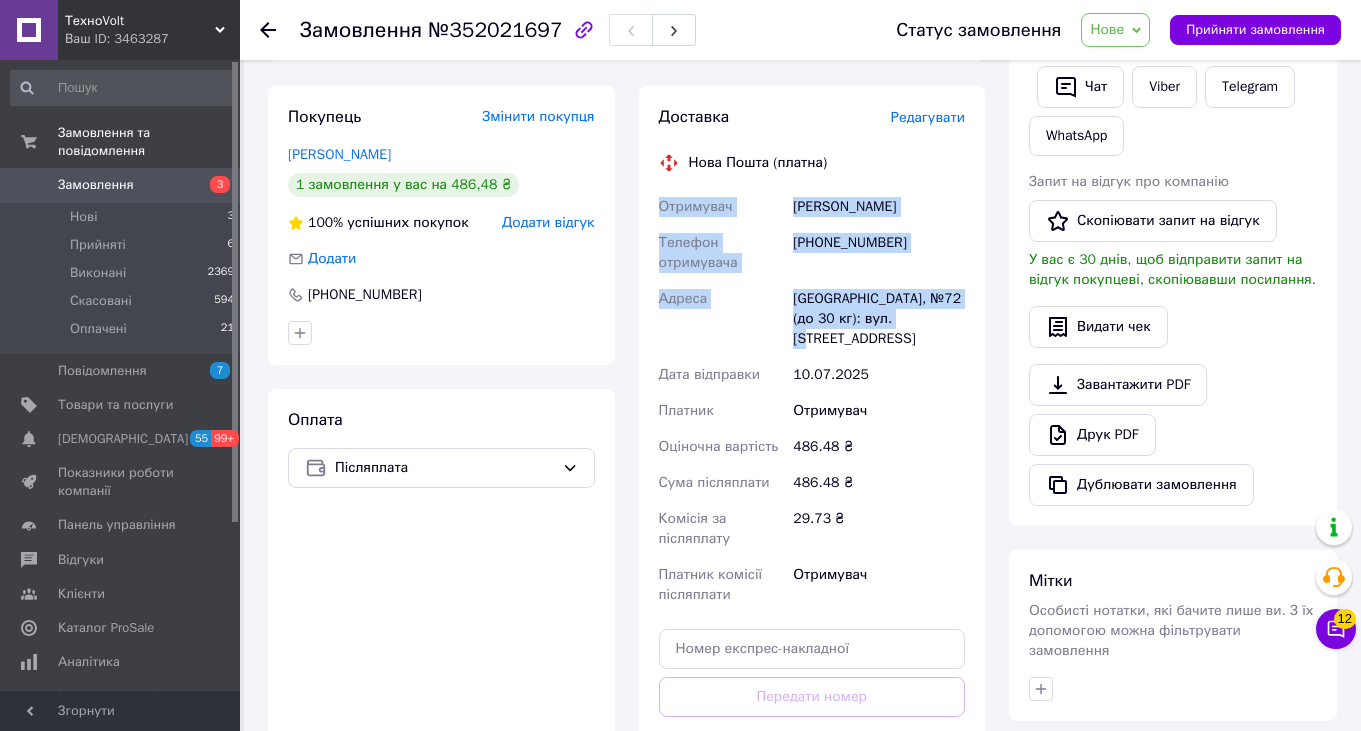drag, startPoint x: 653, startPoint y: 197, endPoint x: 921, endPoint y: 326, distance: 297.43066 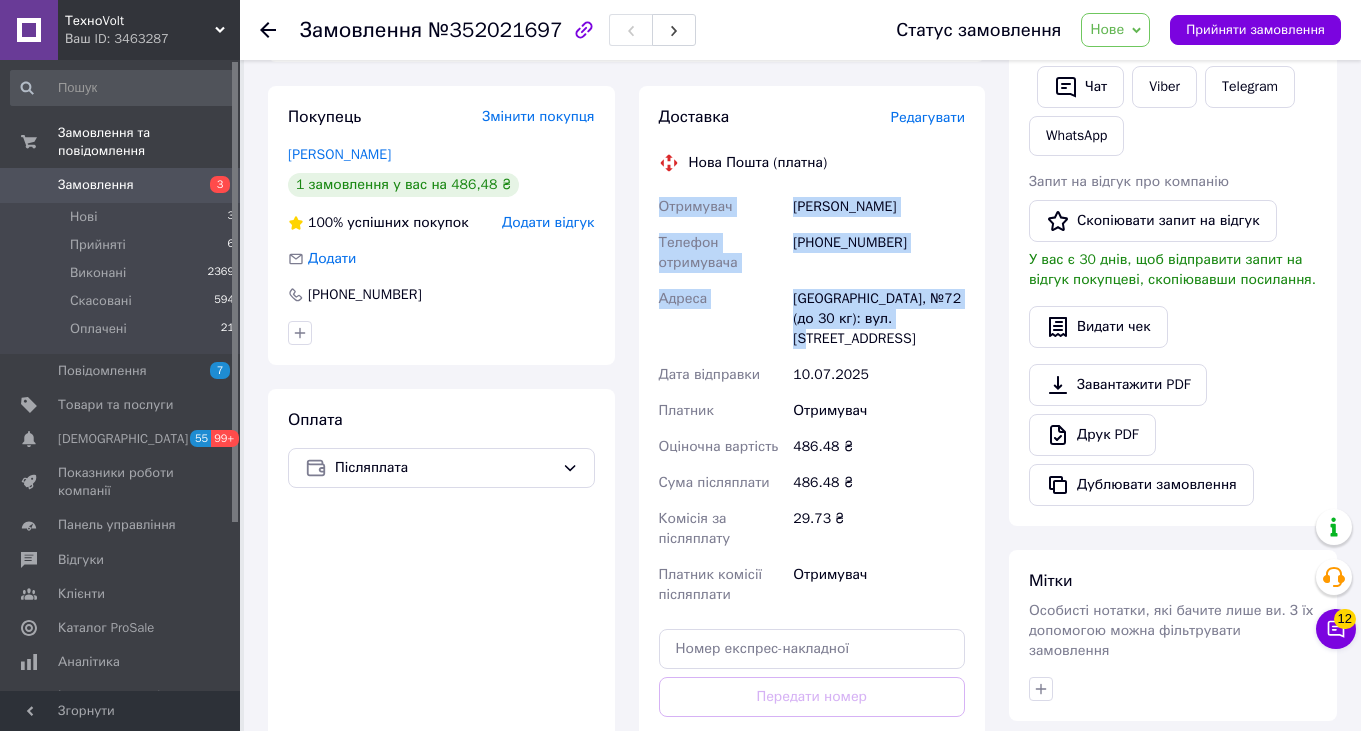 click on "Доставка Редагувати Нова Пошта (платна) Отримувач Гайдаенко Максим Телефон отримувача +380991064017 Адреса Одеса, №72 (до 30 кг): вул. Балківська, 30 Дата відправки 10.07.2025 Платник Отримувач Оціночна вартість 486.48 ₴ Сума післяплати 486.48 ₴ Комісія за післяплату 29.73 ₴ Платник комісії післяплати Отримувач Передати номер або Згенерувати ЕН Платник Отримувач Відправник Прізвище отримувача Гайдаенко Ім'я отримувача Максим По батькові отримувача Телефон отримувача +380991064017 Тип доставки У відділенні Кур'єром В поштоматі Місто Одеса Відділення Місце відправки Вантаж < > <" at bounding box center [812, 456] 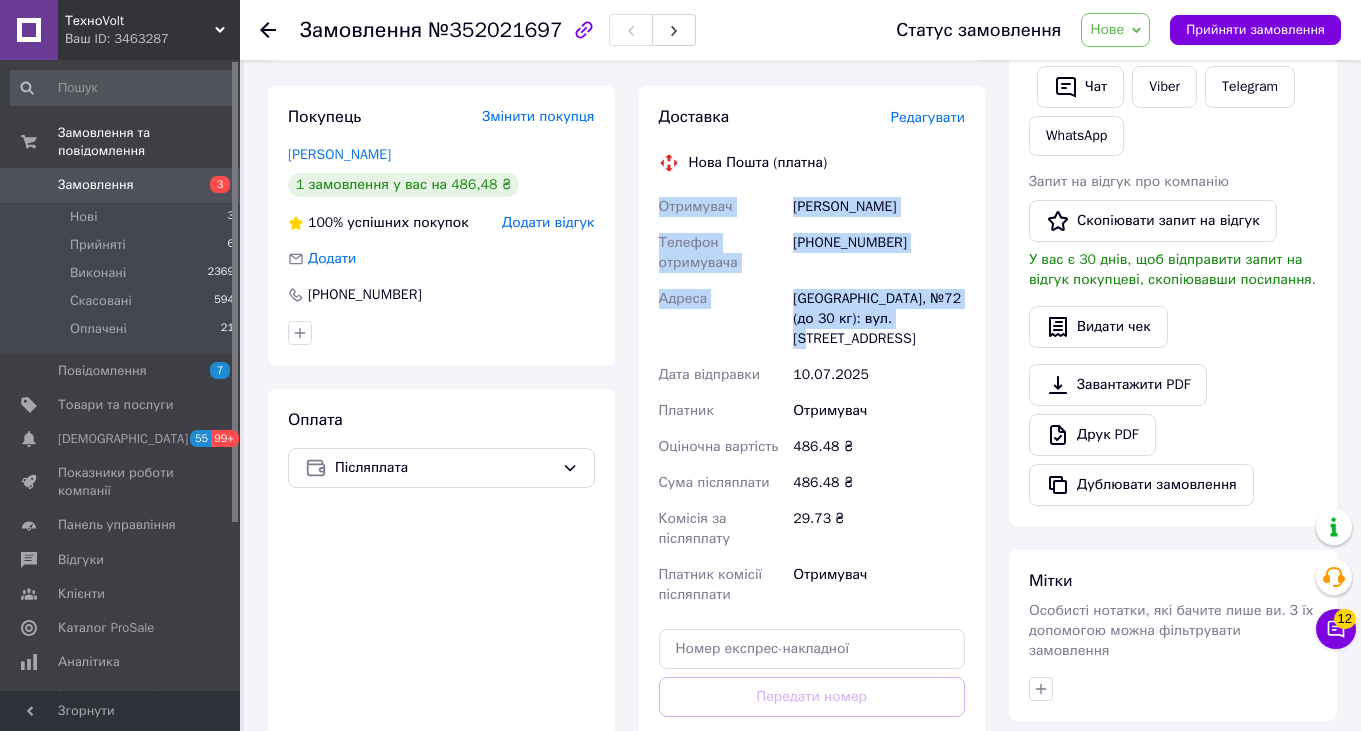 copy on "Отримувач Гайдаенко Максим Телефон отримувача +380991064017 Адреса Одеса, №72 (до 30 кг): вул. Балківська, 30" 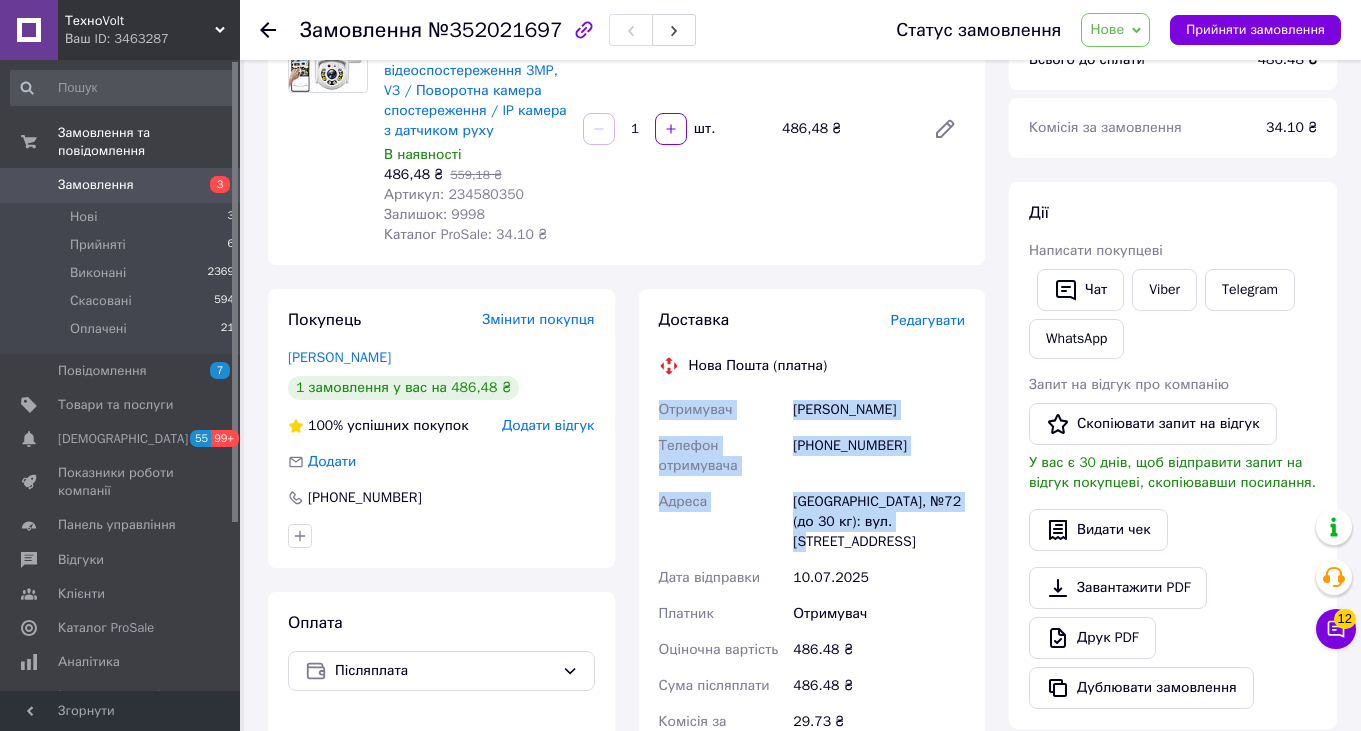 scroll, scrollTop: 207, scrollLeft: 0, axis: vertical 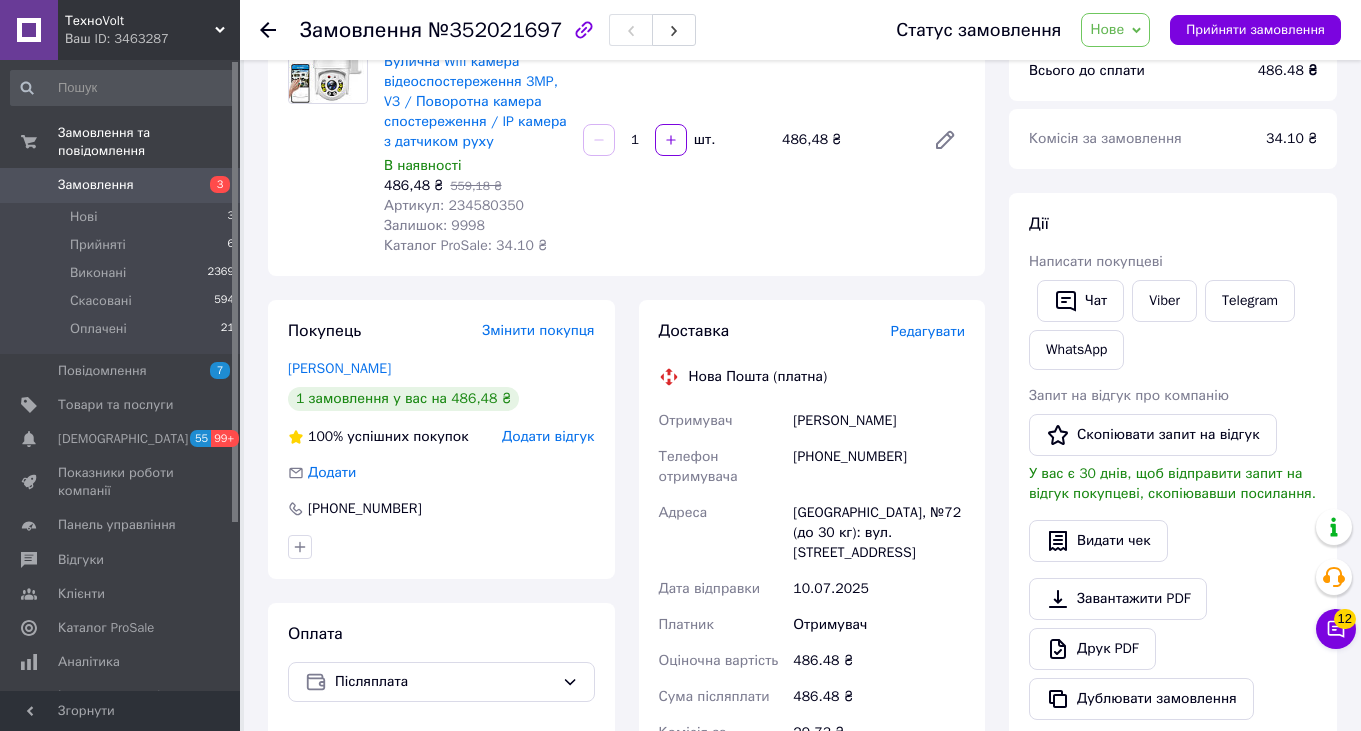 click on "Покупець Змінити покупця Гайдаенко Максим 1 замовлення у вас на 486,48 ₴ 100%   успішних покупок Додати відгук Додати +380991064017" at bounding box center (441, 439) 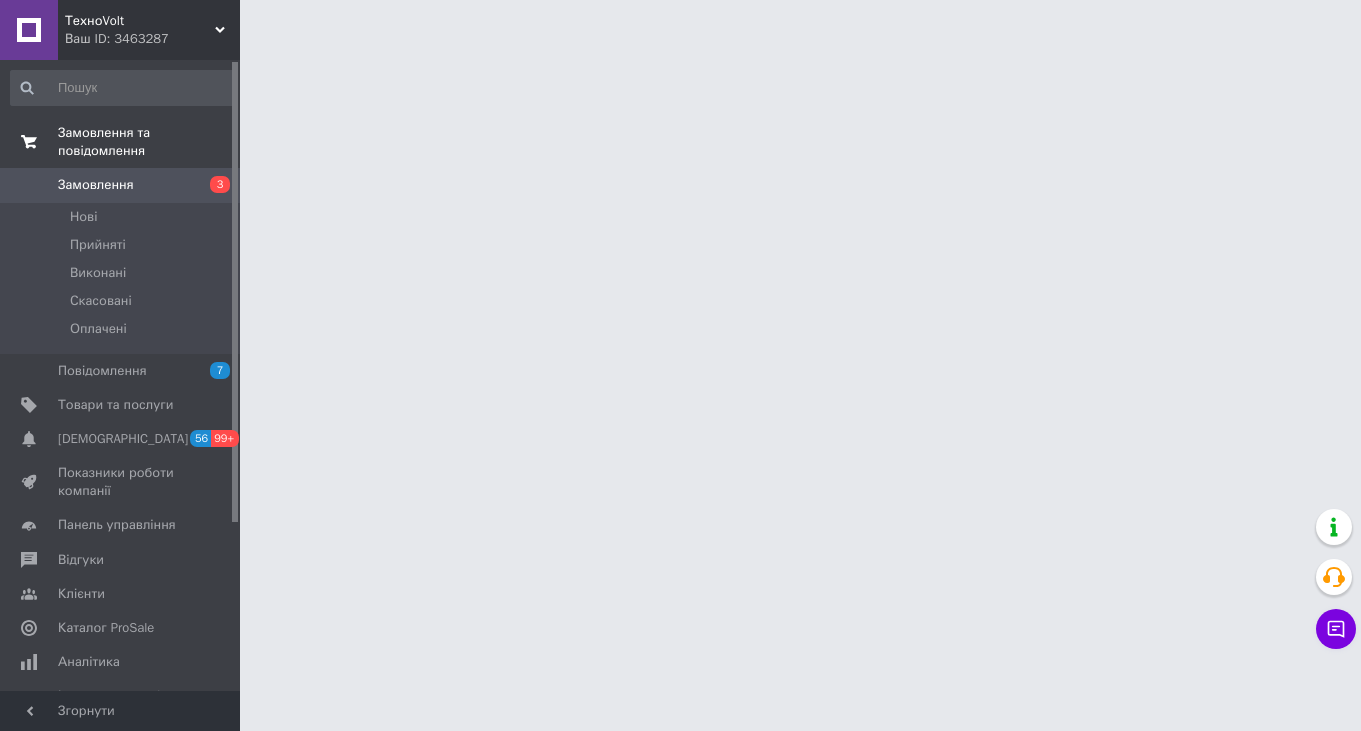 scroll, scrollTop: 0, scrollLeft: 0, axis: both 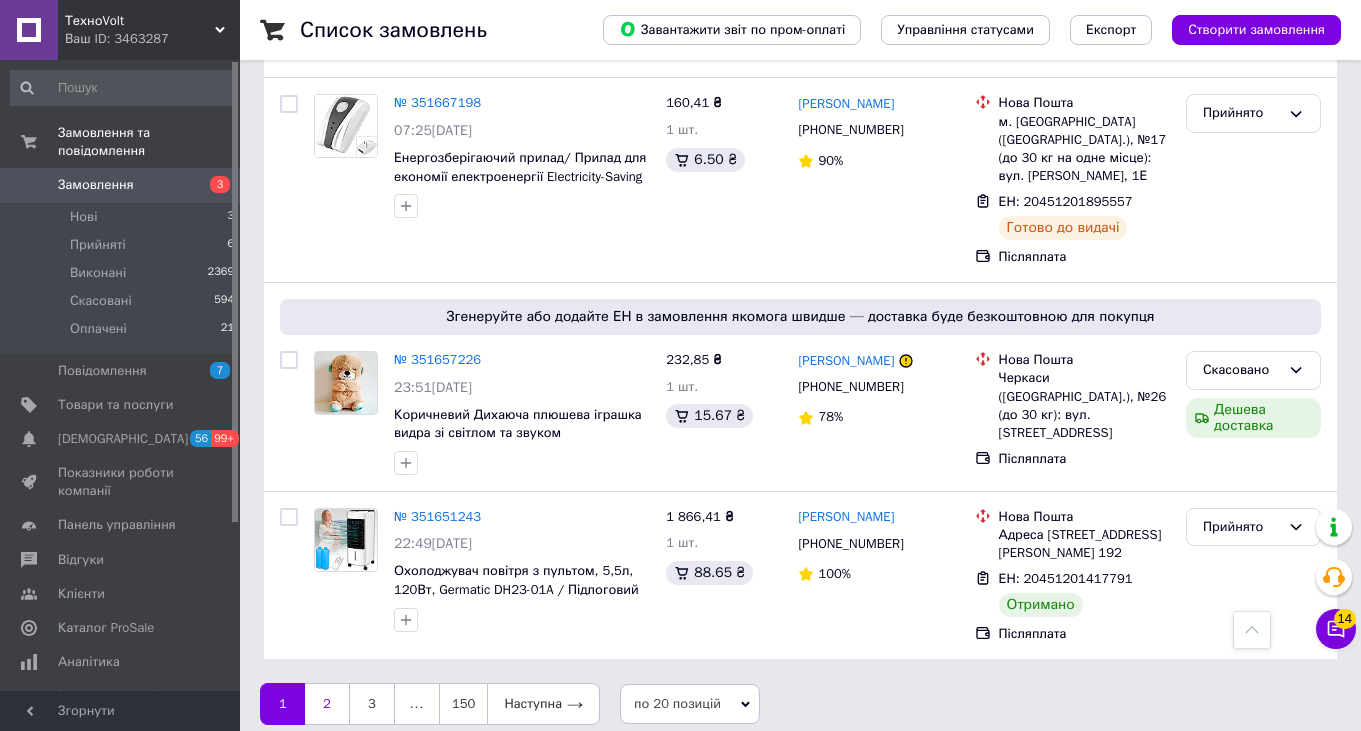 click on "2" at bounding box center (327, 704) 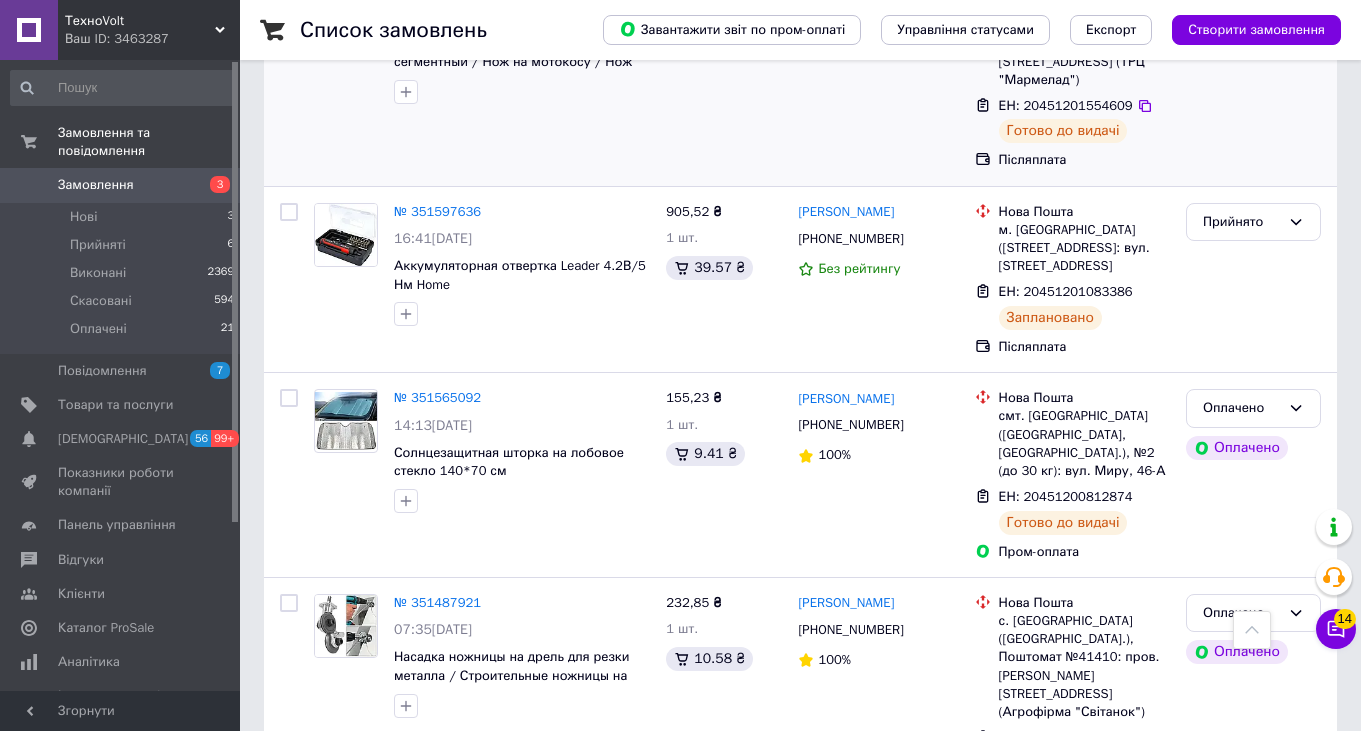 scroll, scrollTop: 617, scrollLeft: 0, axis: vertical 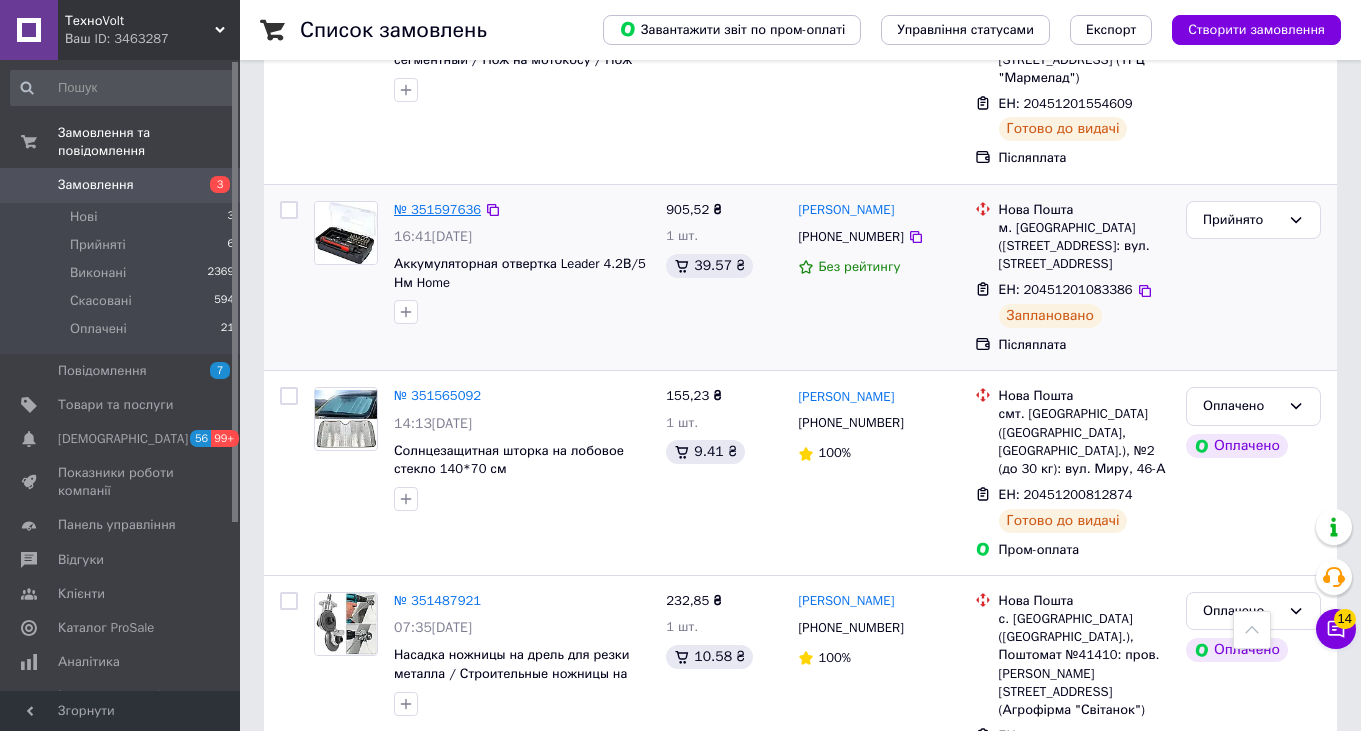 click on "№ 351597636" at bounding box center (437, 209) 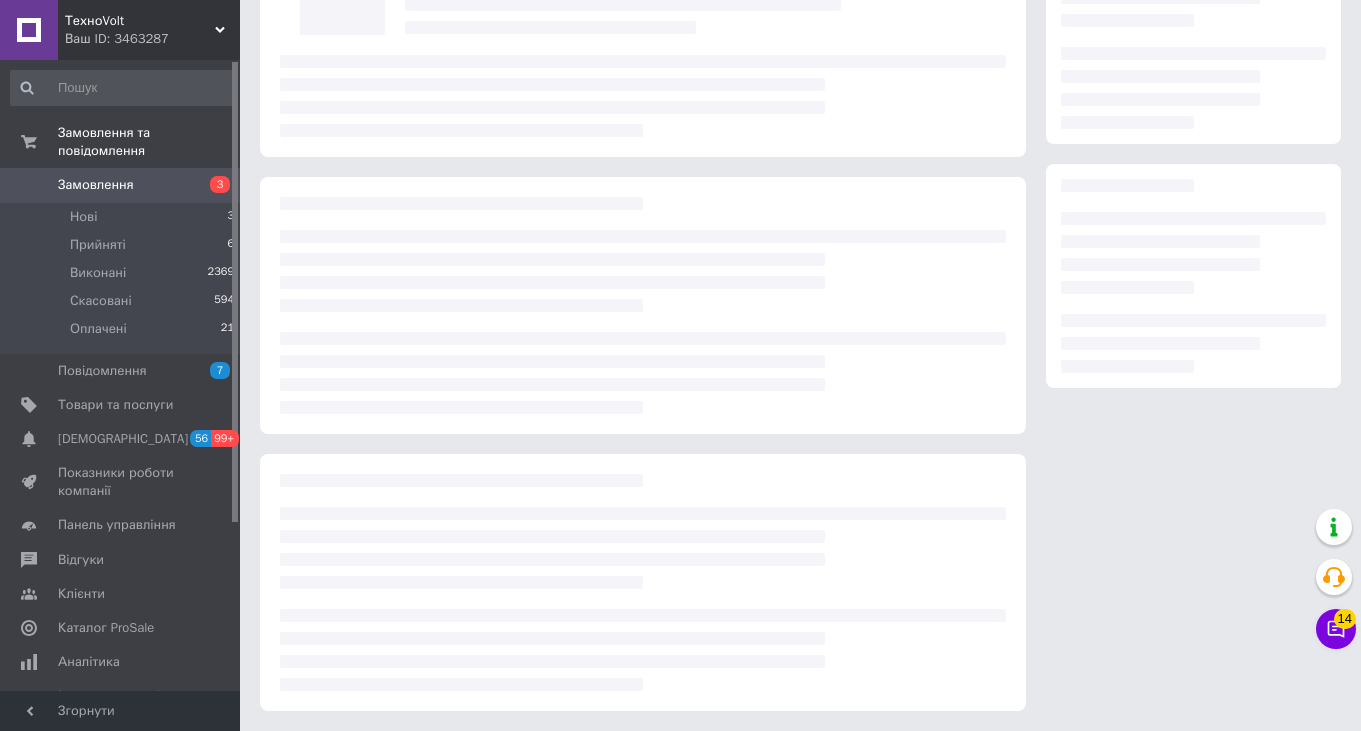 scroll, scrollTop: 0, scrollLeft: 0, axis: both 